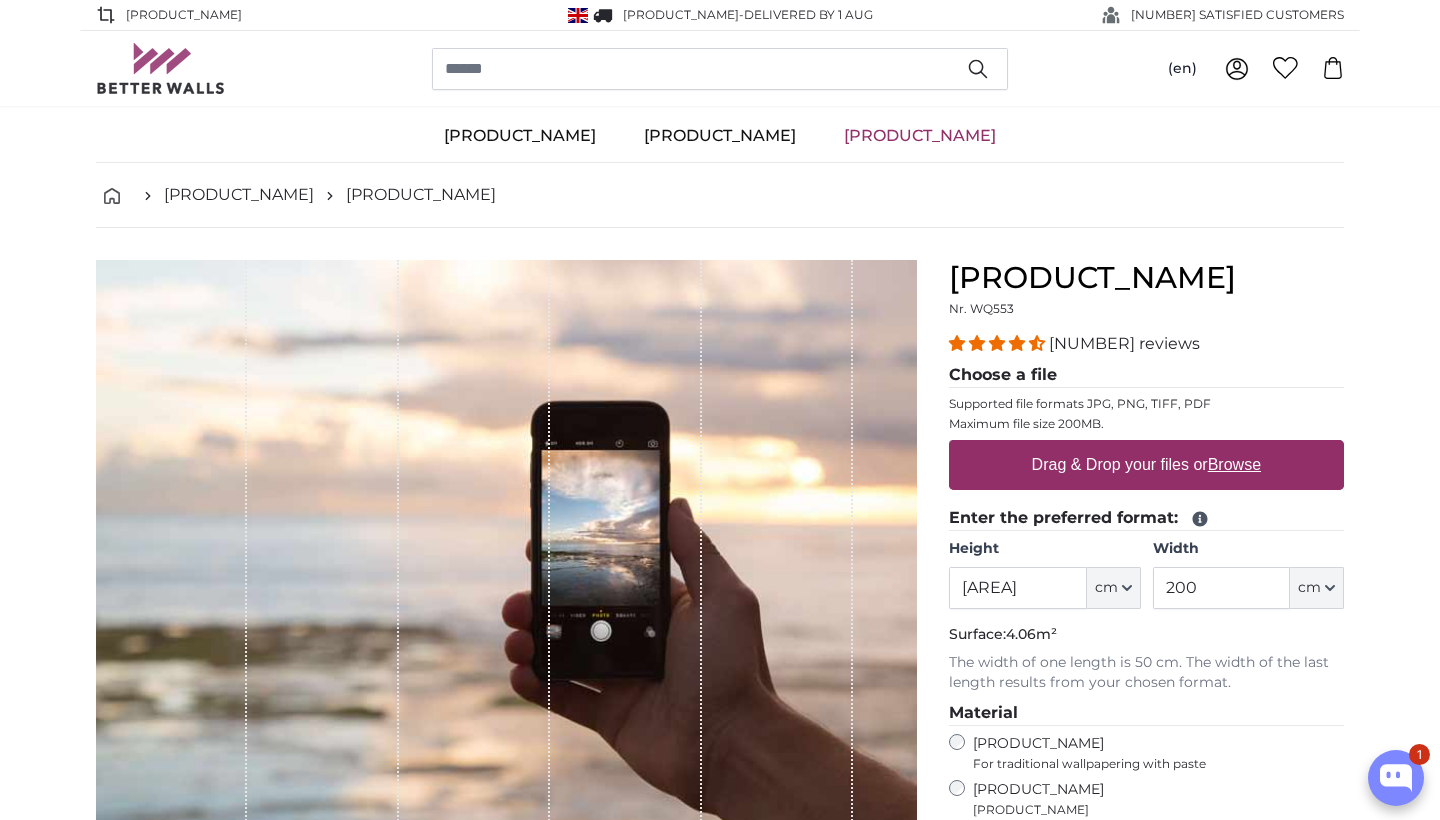 scroll, scrollTop: 394, scrollLeft: 0, axis: vertical 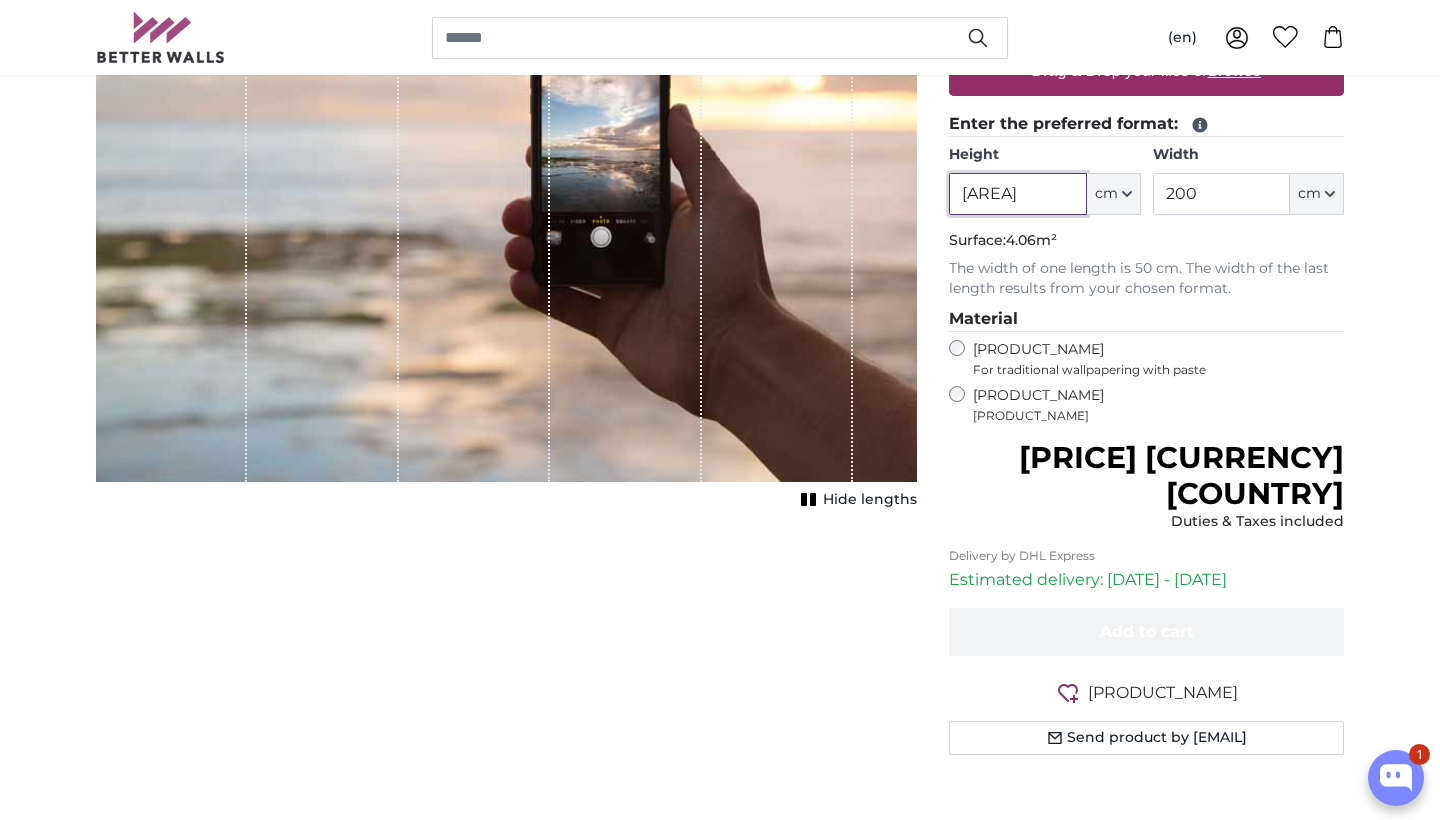 click on "[AREA]" at bounding box center [1017, 194] 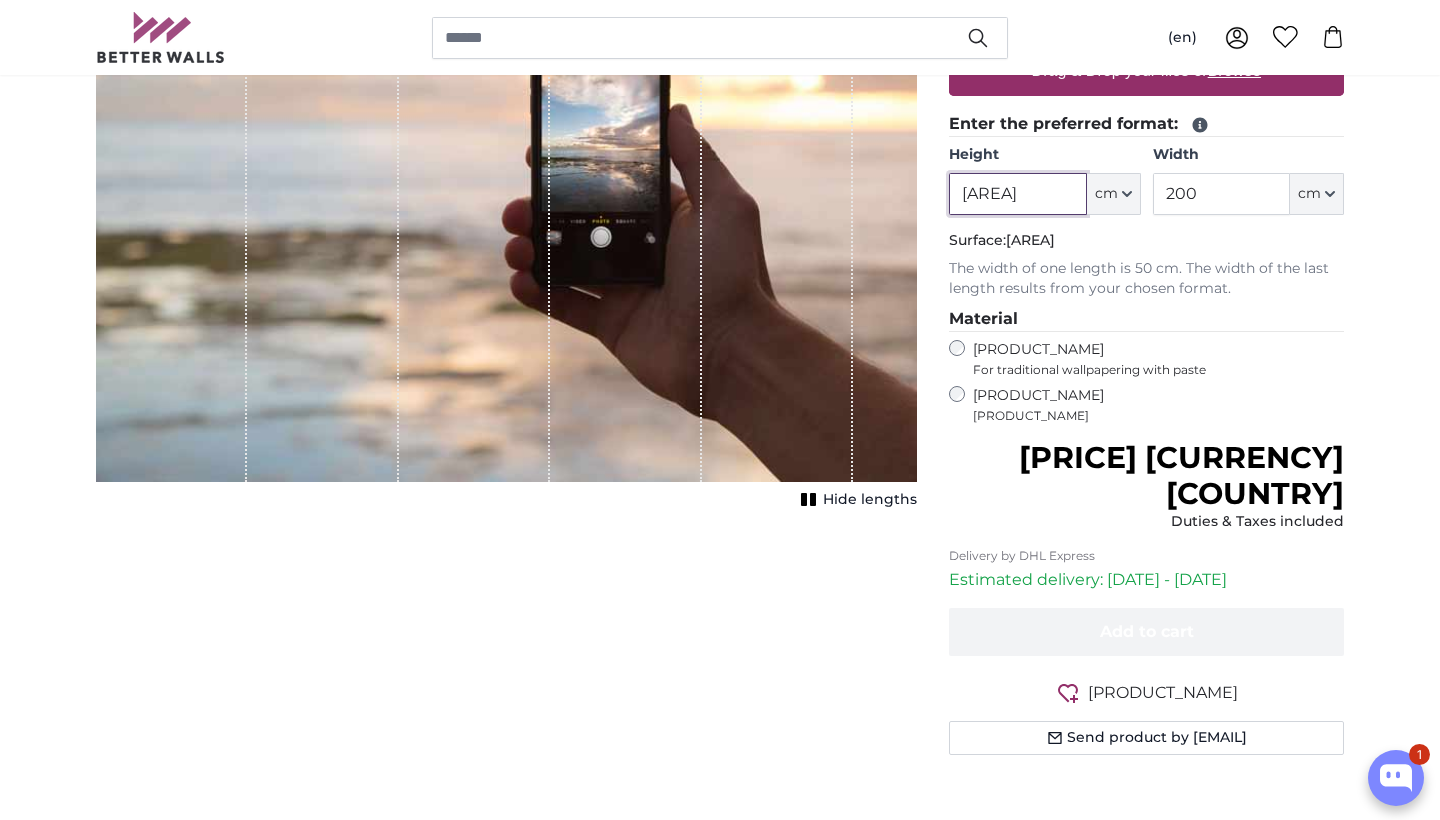 type on "[AREA]" 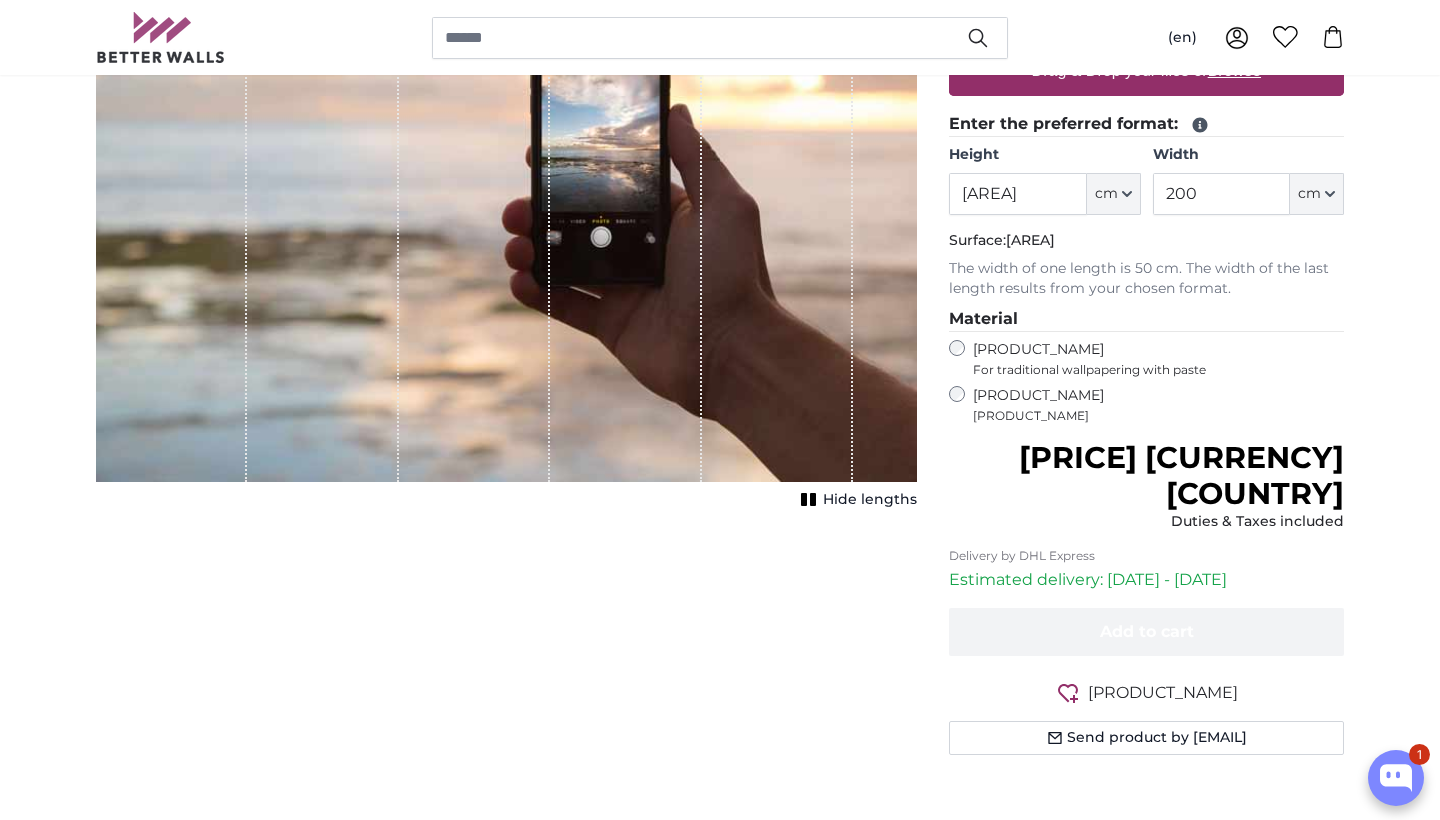 click on "[PRODUCT_NAME]" at bounding box center (720, 2180) 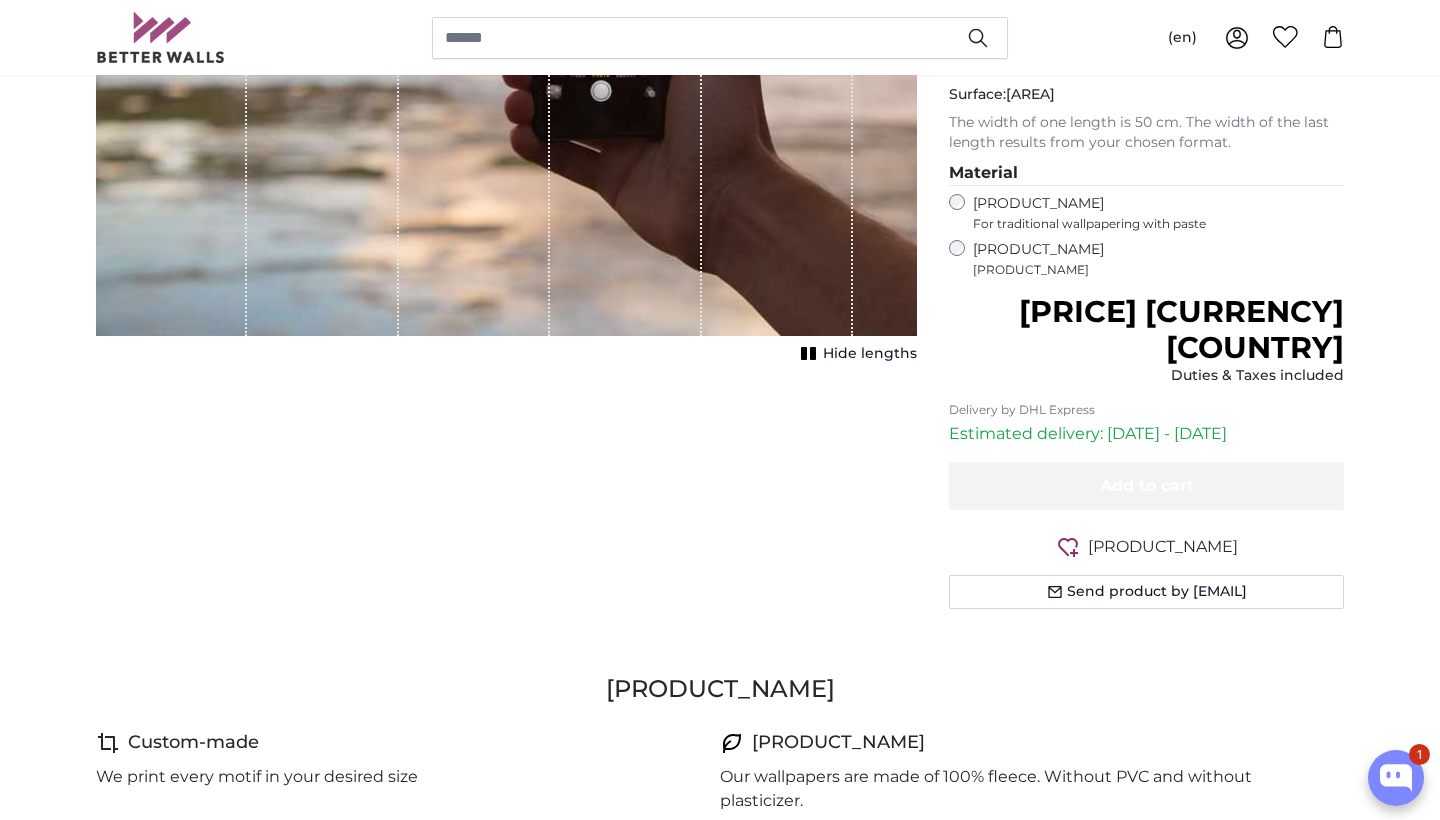scroll, scrollTop: 545, scrollLeft: 0, axis: vertical 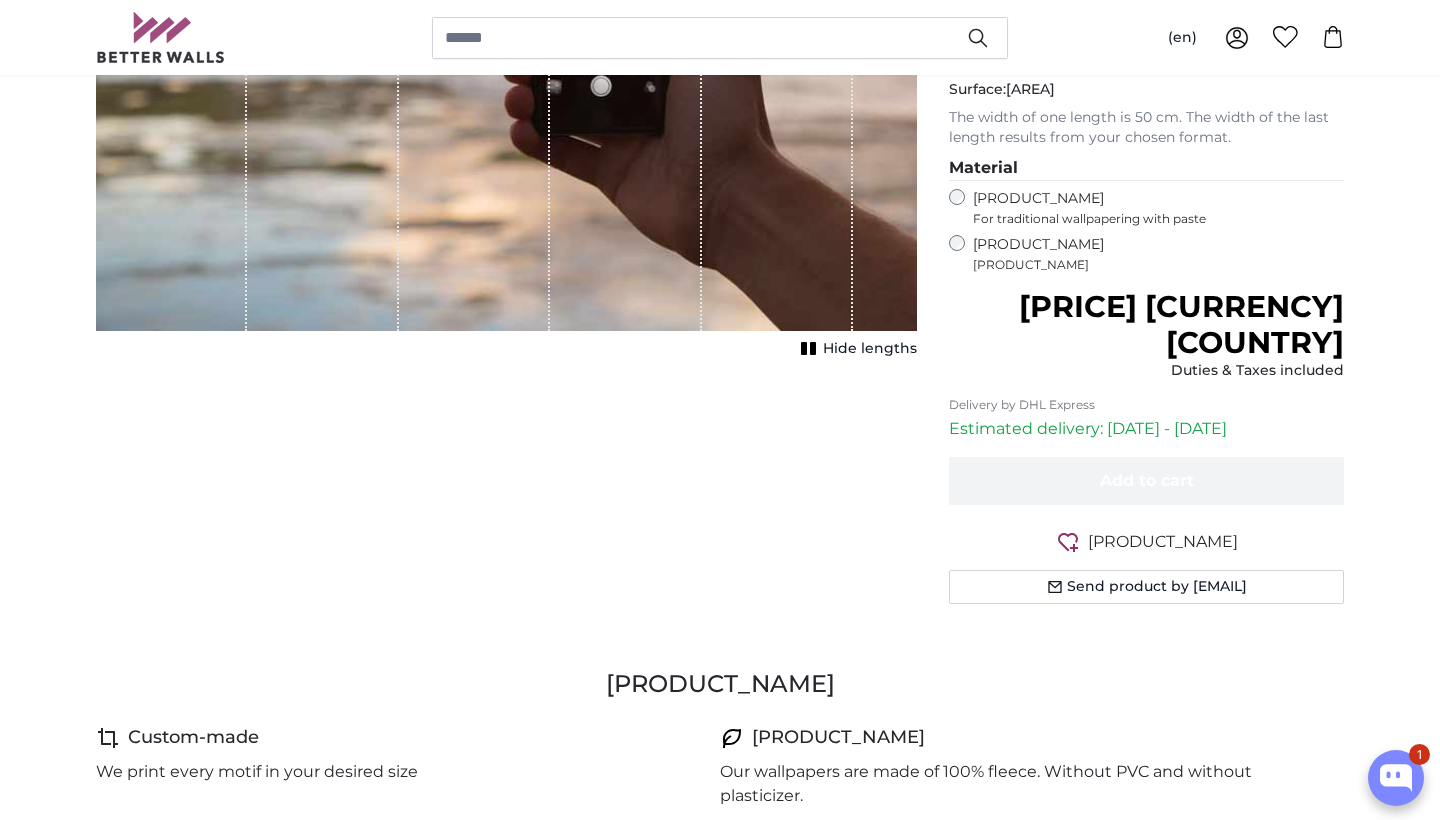 click on "[PRODUCT_NAME]" at bounding box center [720, 2029] 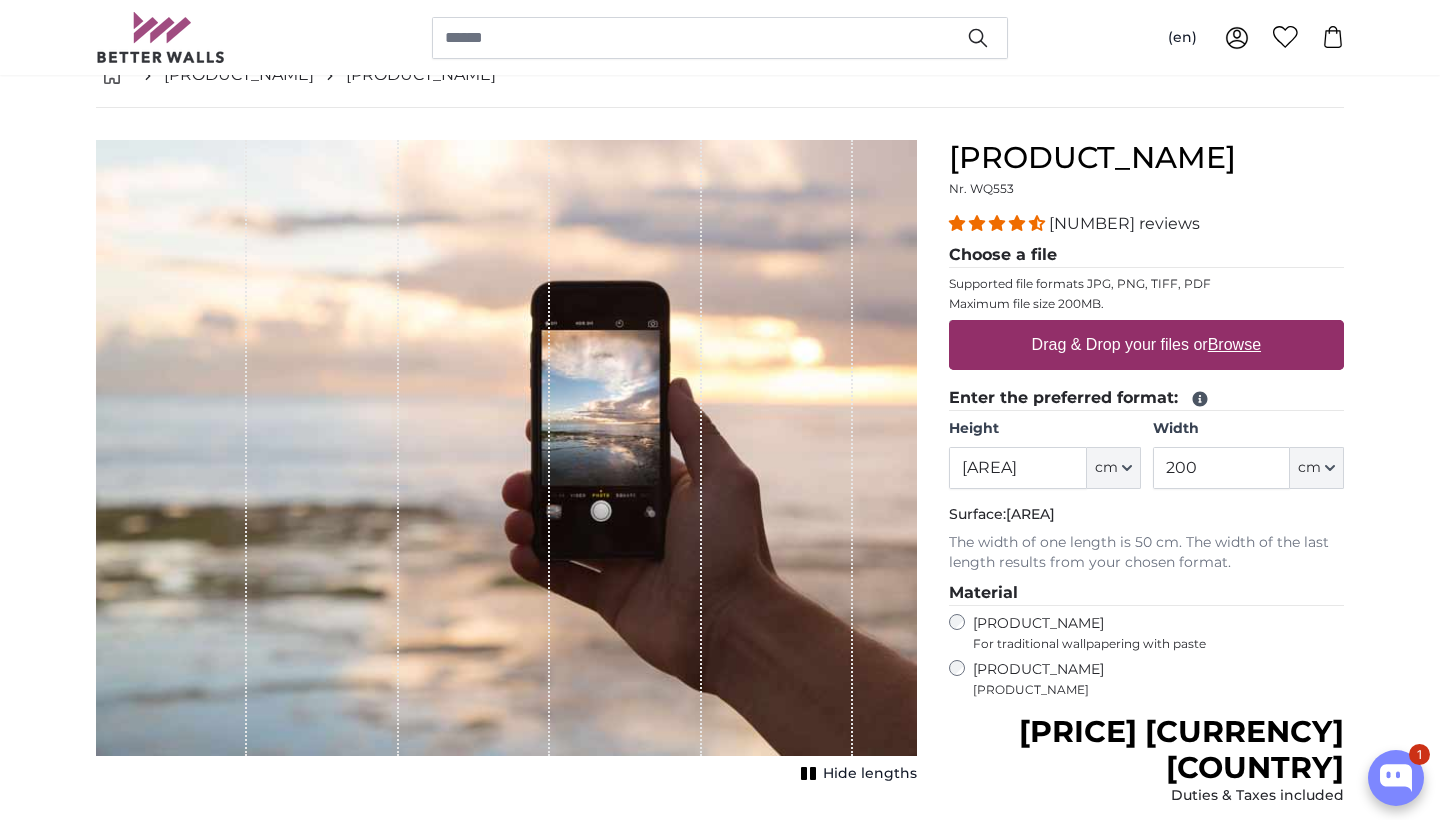 scroll, scrollTop: -4, scrollLeft: 0, axis: vertical 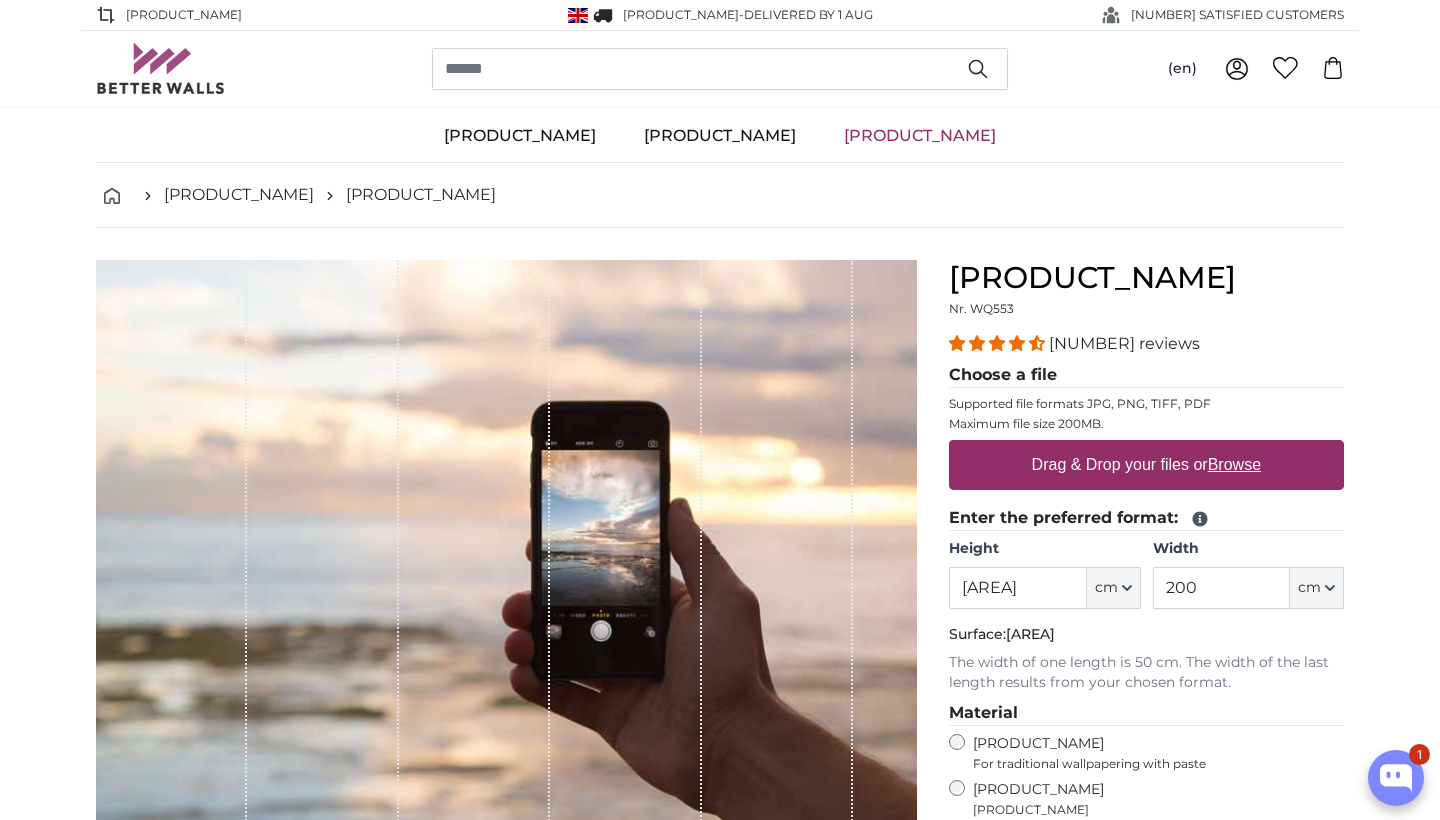 click on "Drag & Drop your files or Browse" at bounding box center (1146, 465) 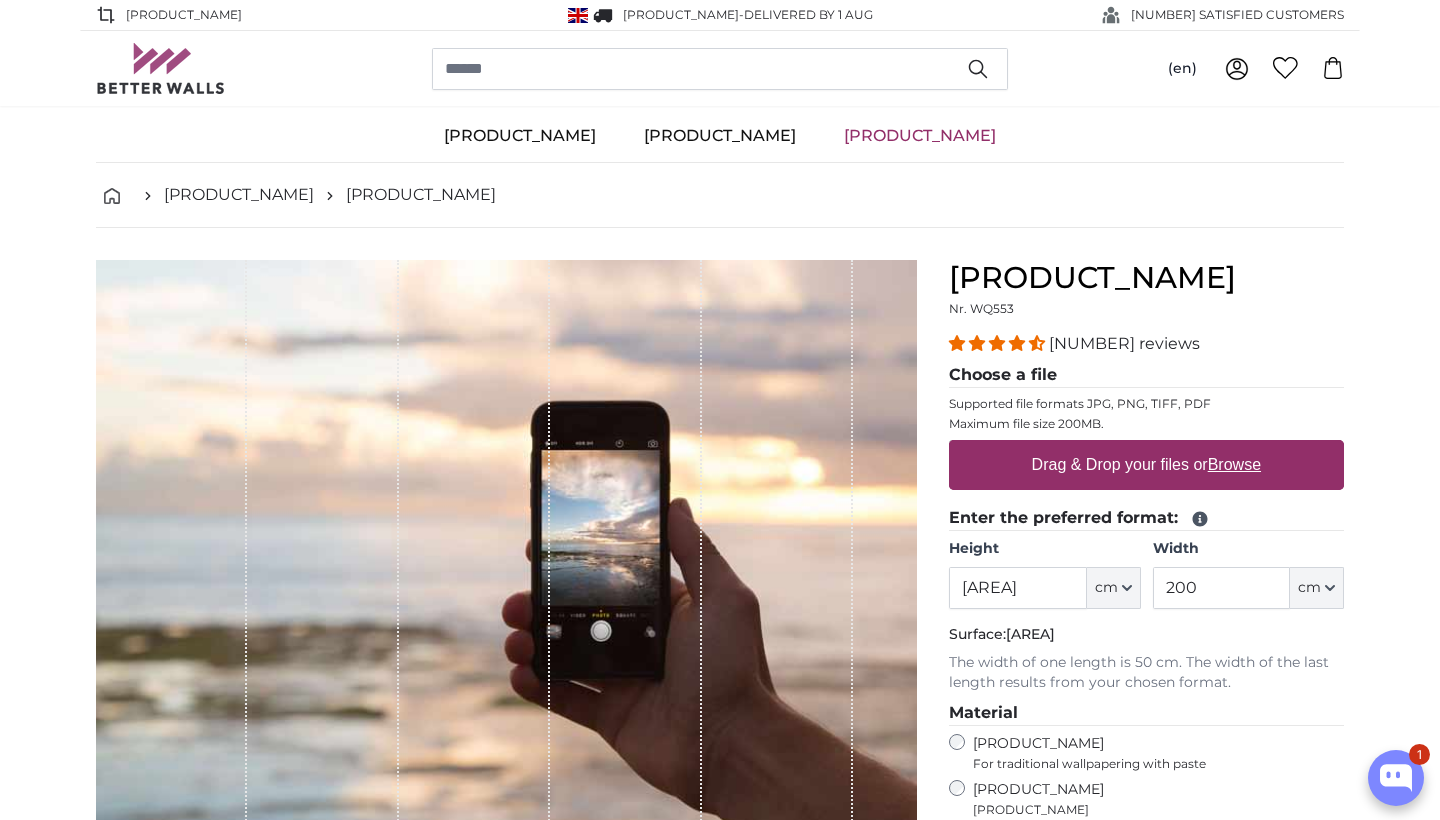 type on "**********" 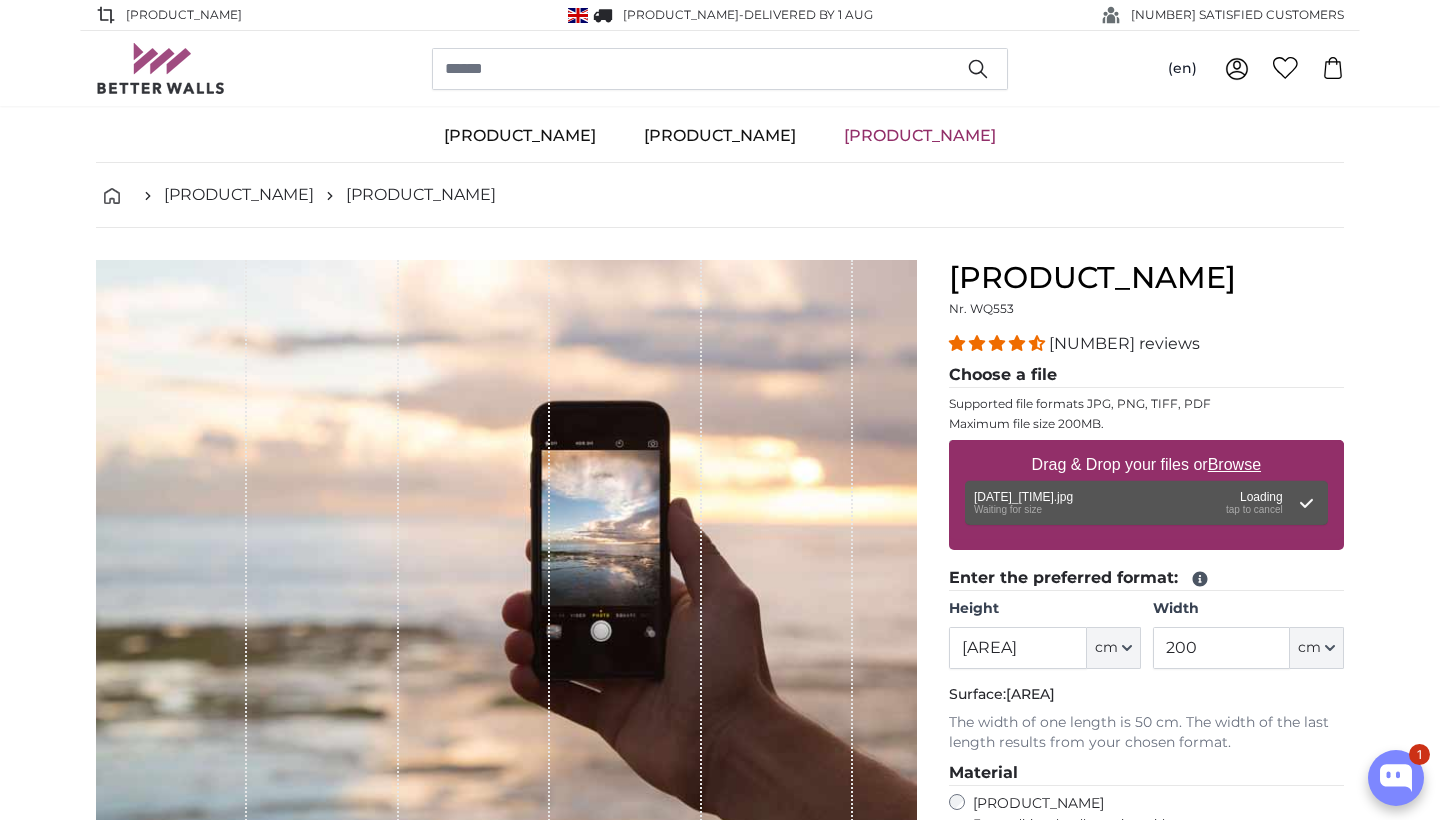 scroll, scrollTop: 0, scrollLeft: 0, axis: both 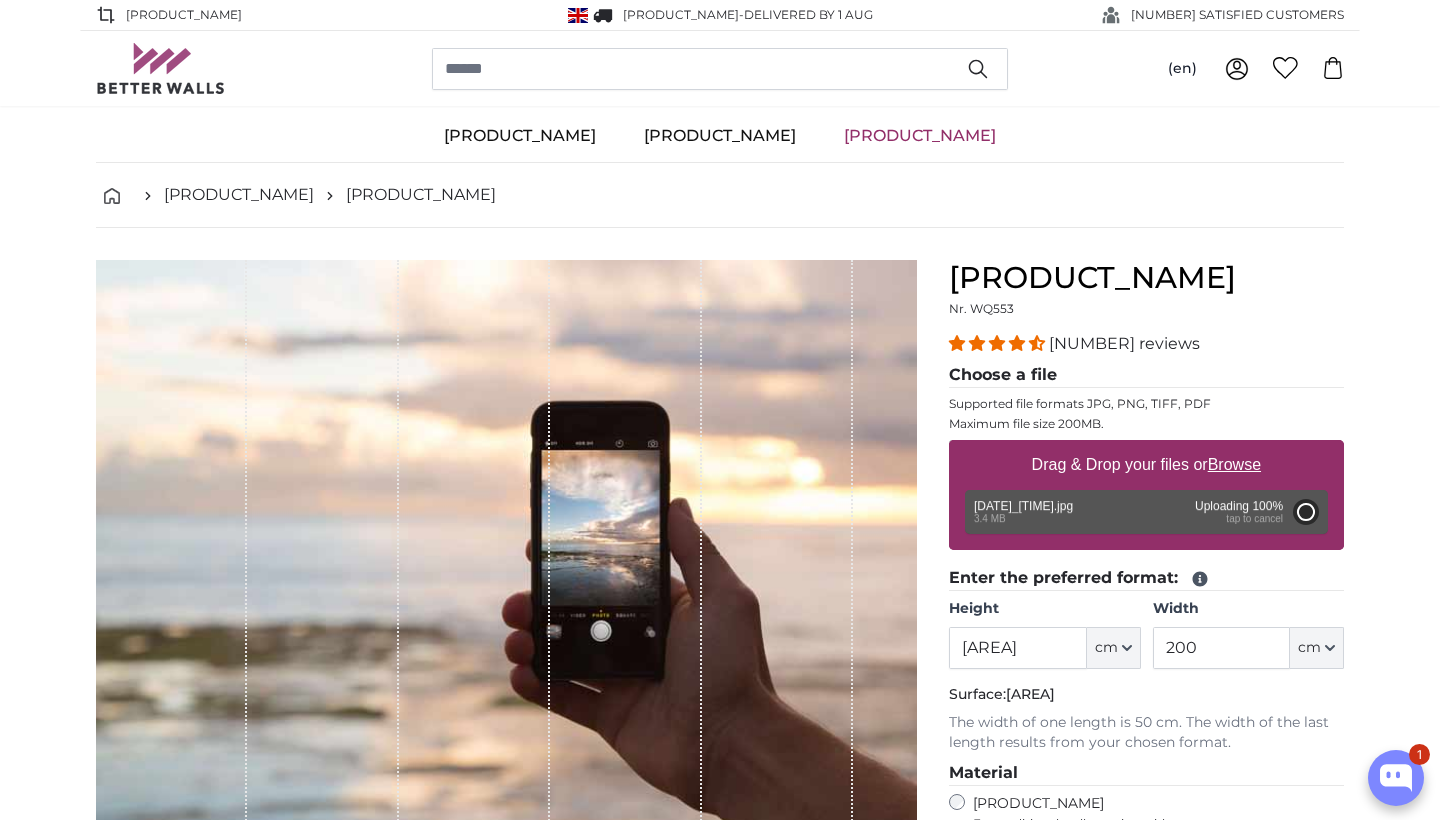 type on "200" 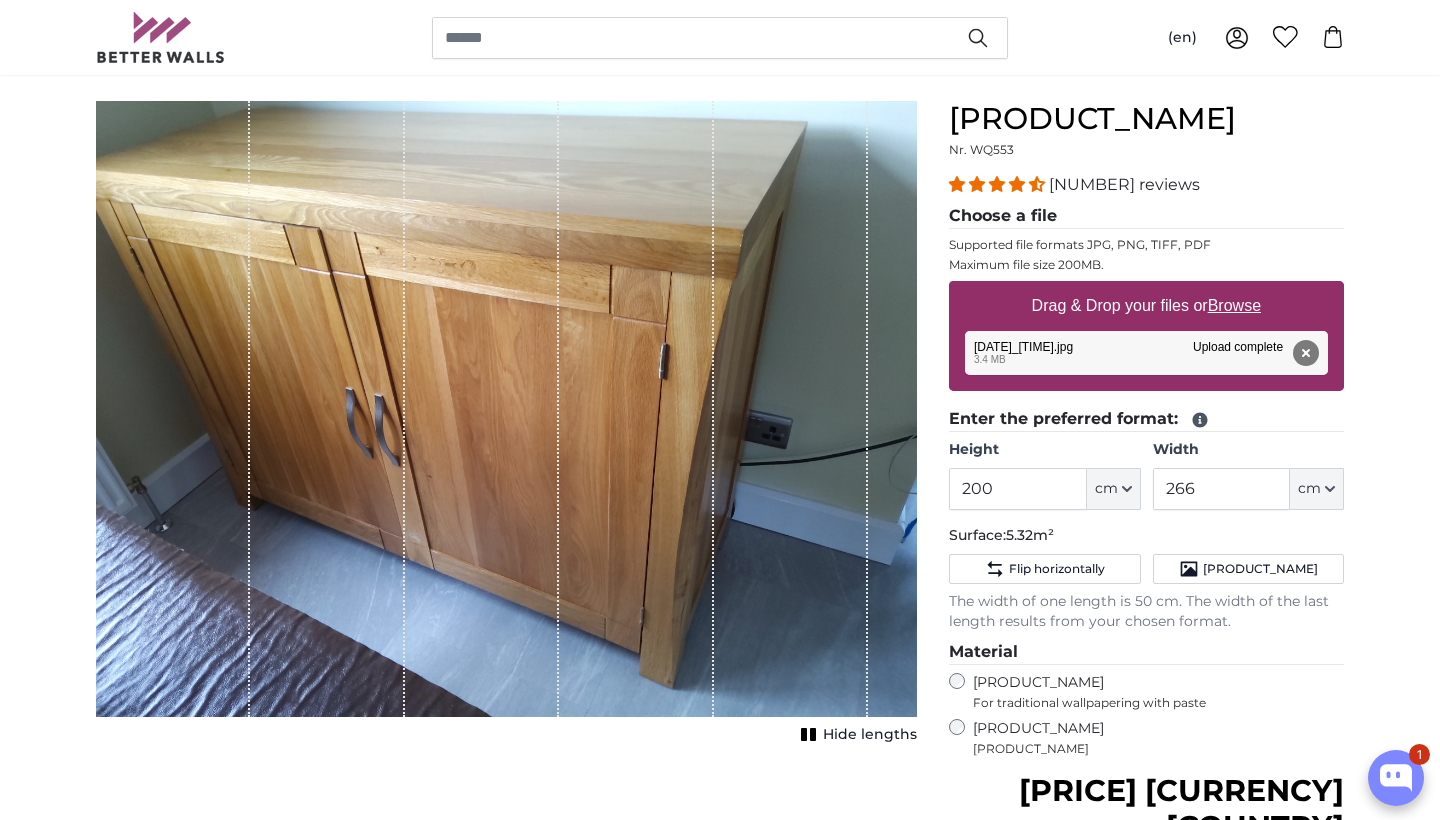 scroll, scrollTop: 177, scrollLeft: 0, axis: vertical 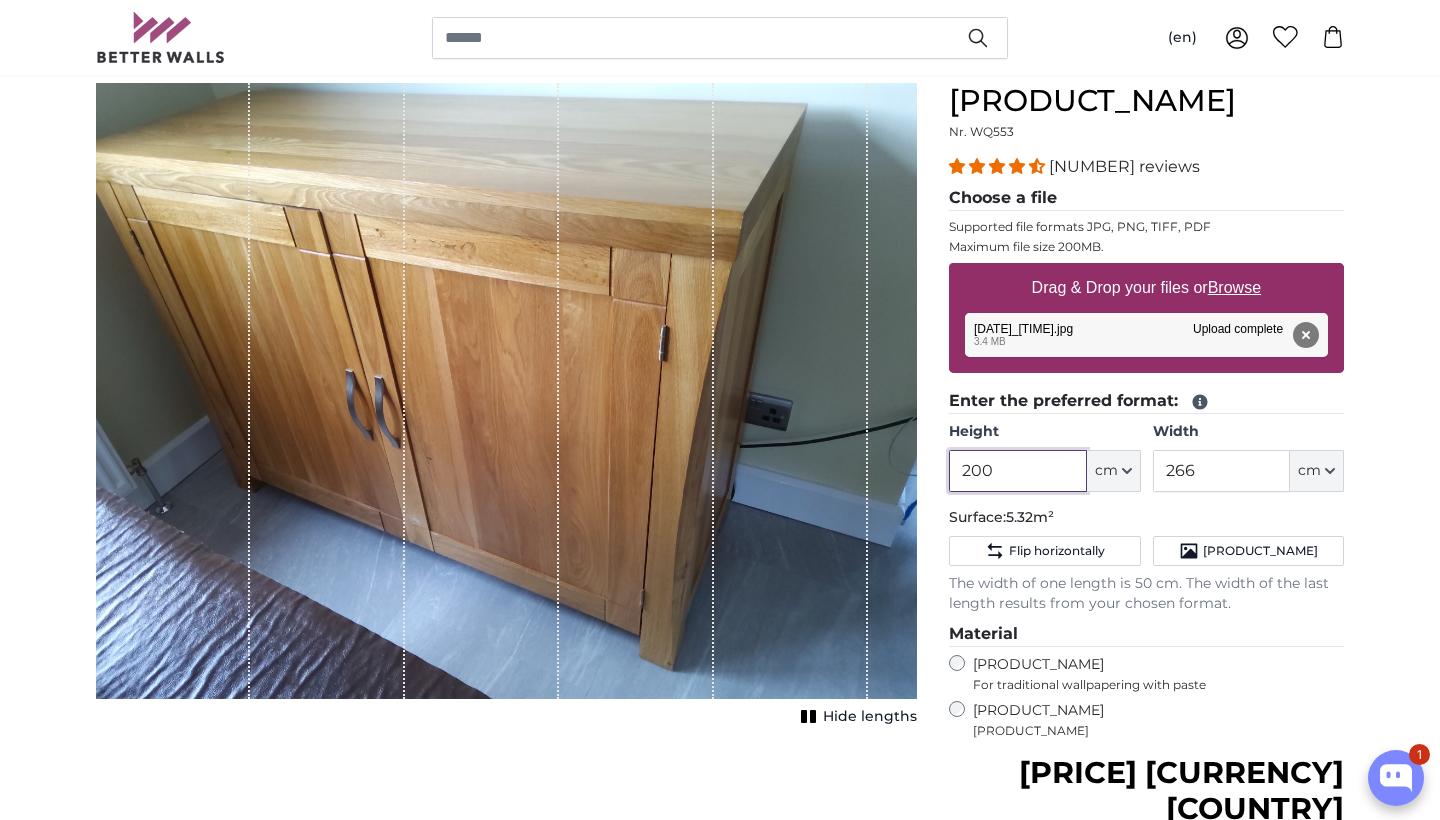 click on "200" at bounding box center [1017, 471] 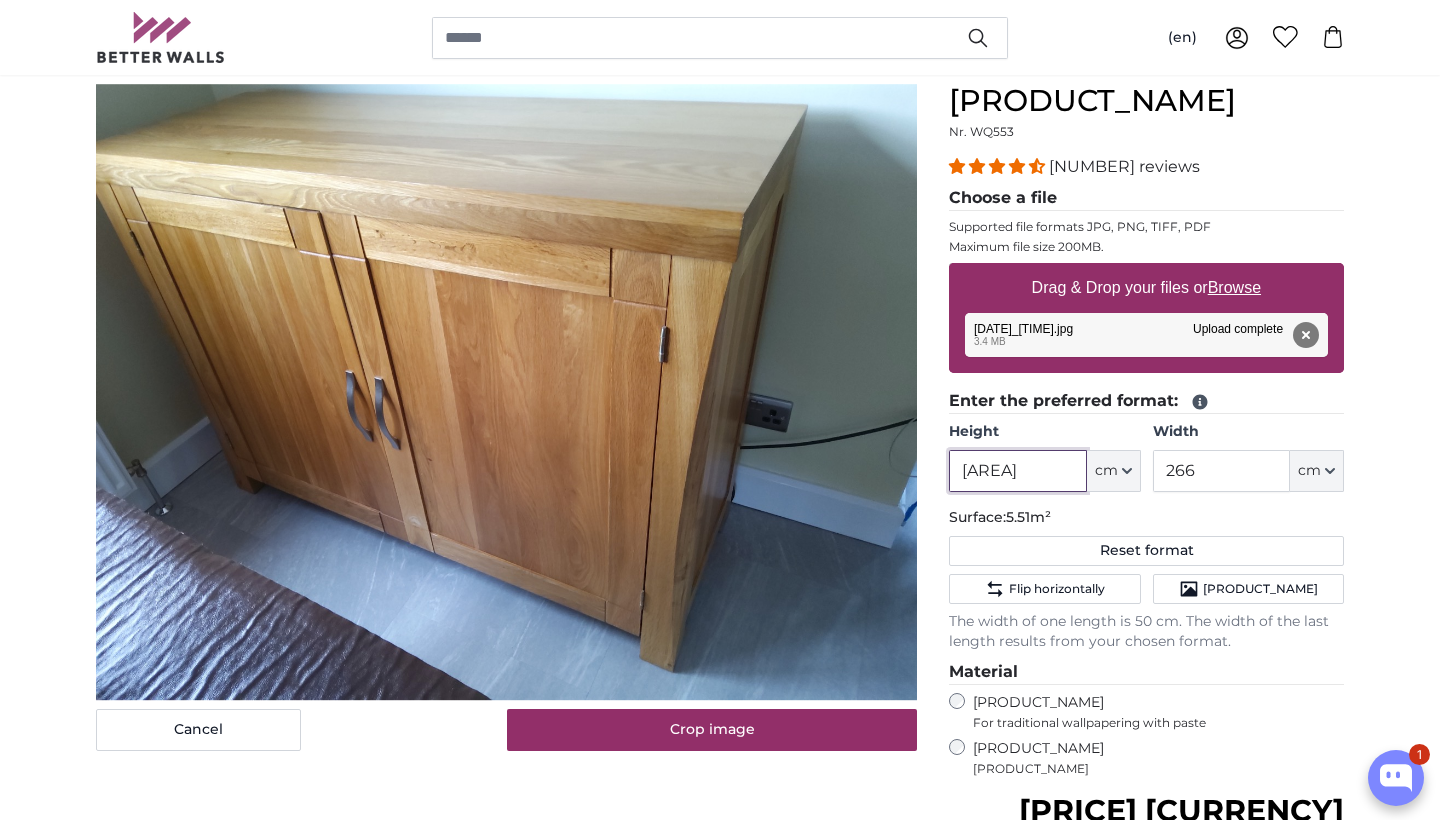 type on "[AREA]" 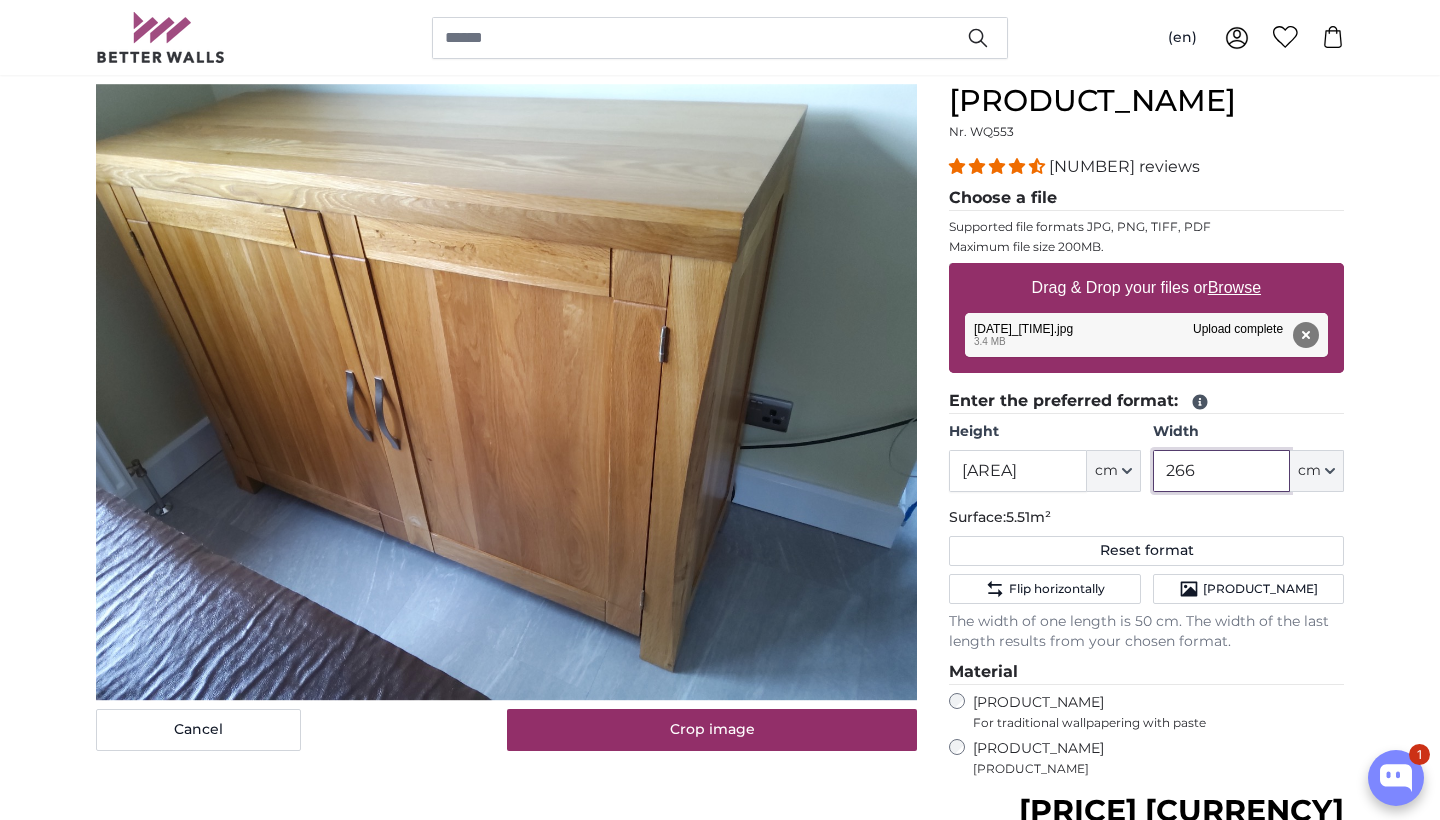click on "266" at bounding box center (1221, 471) 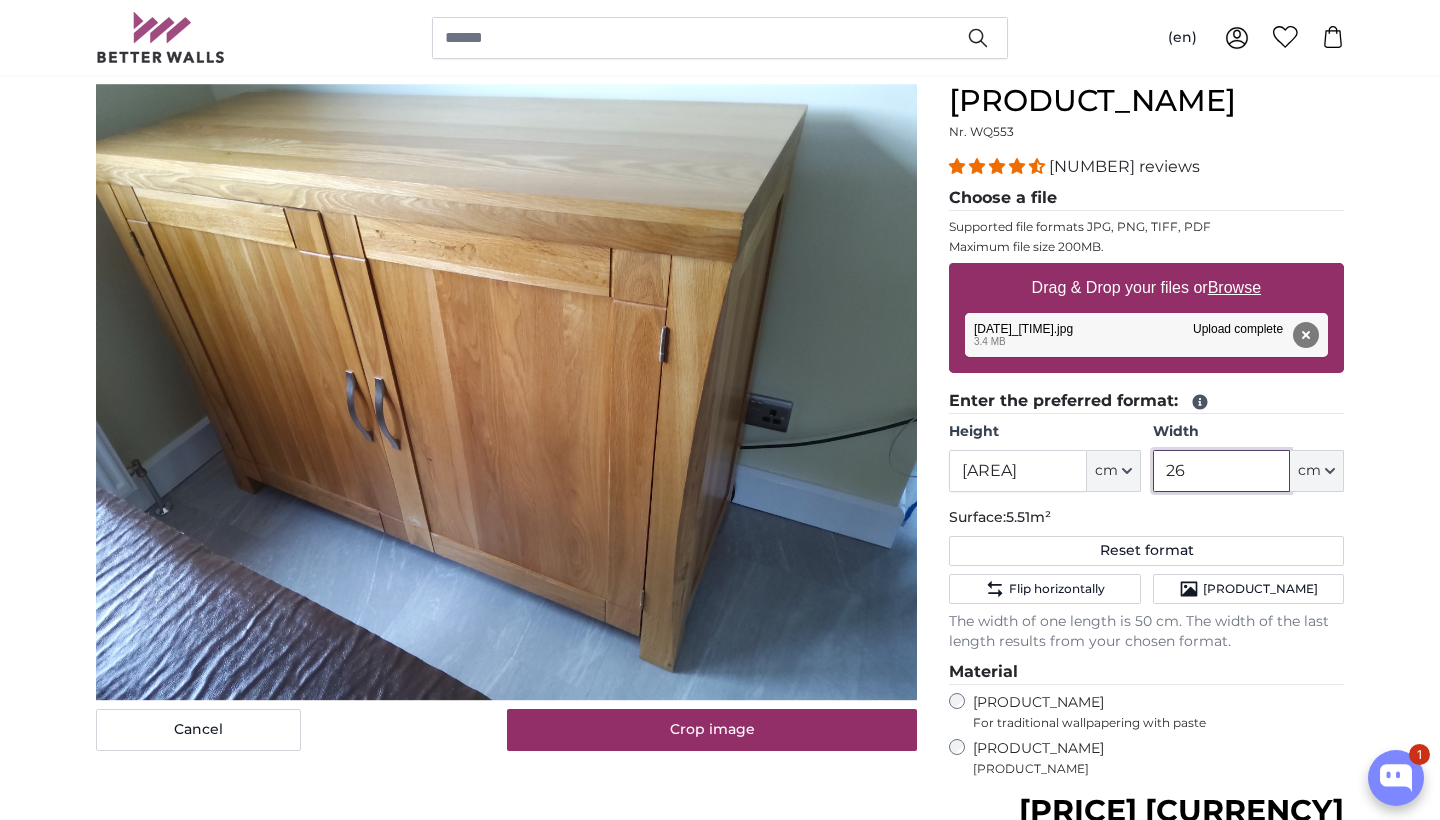 type on "2" 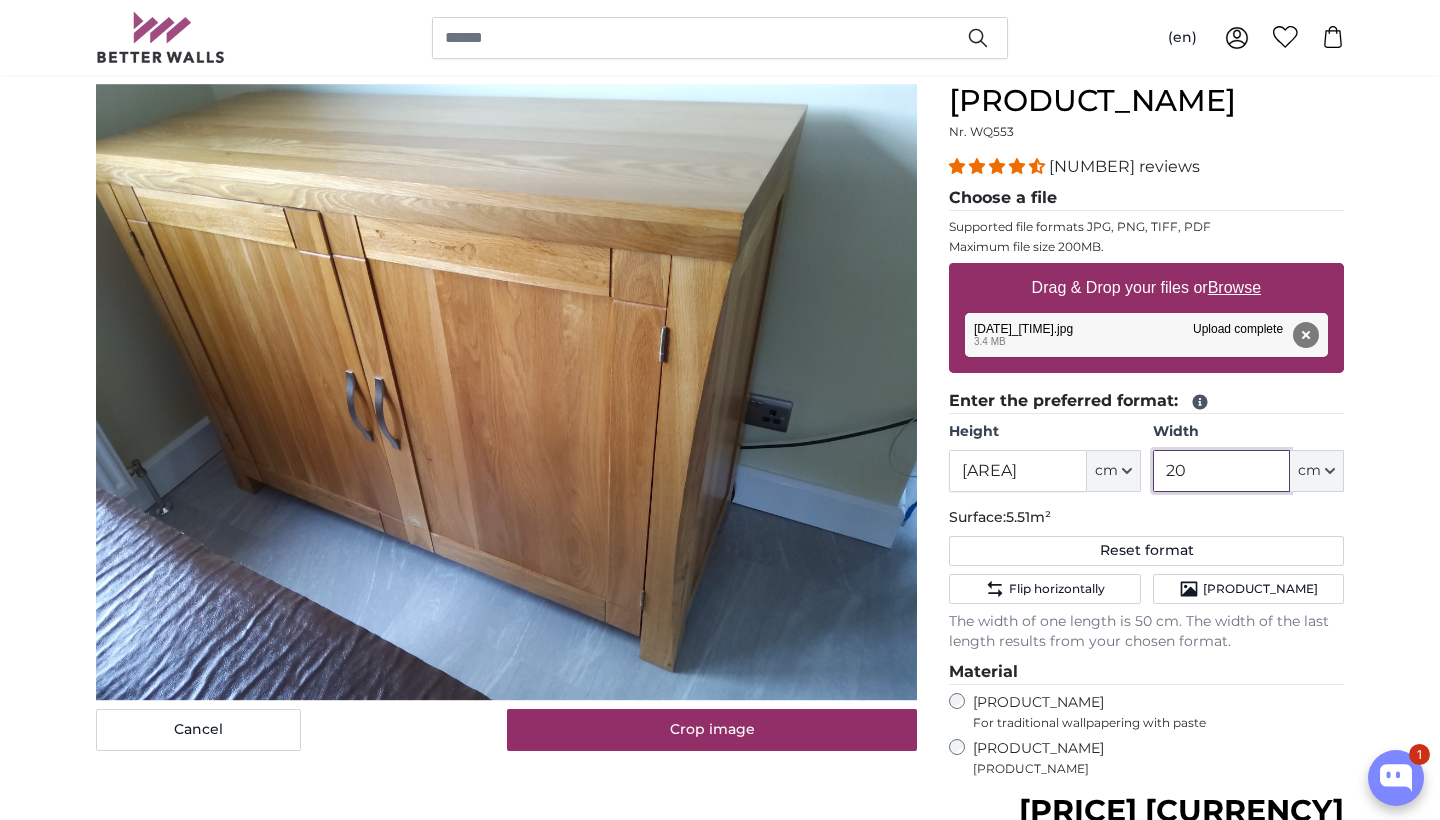 type on "200" 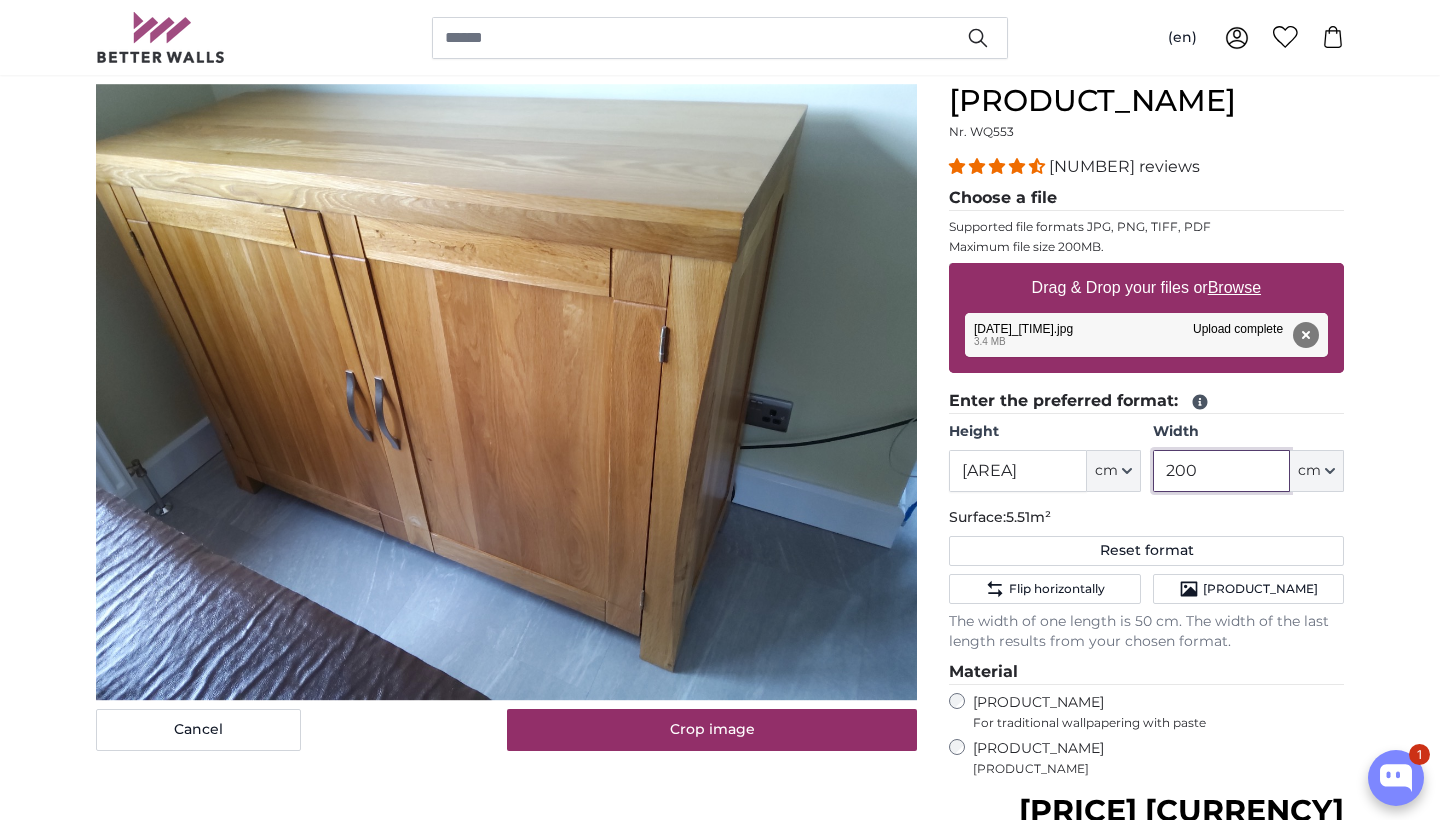type 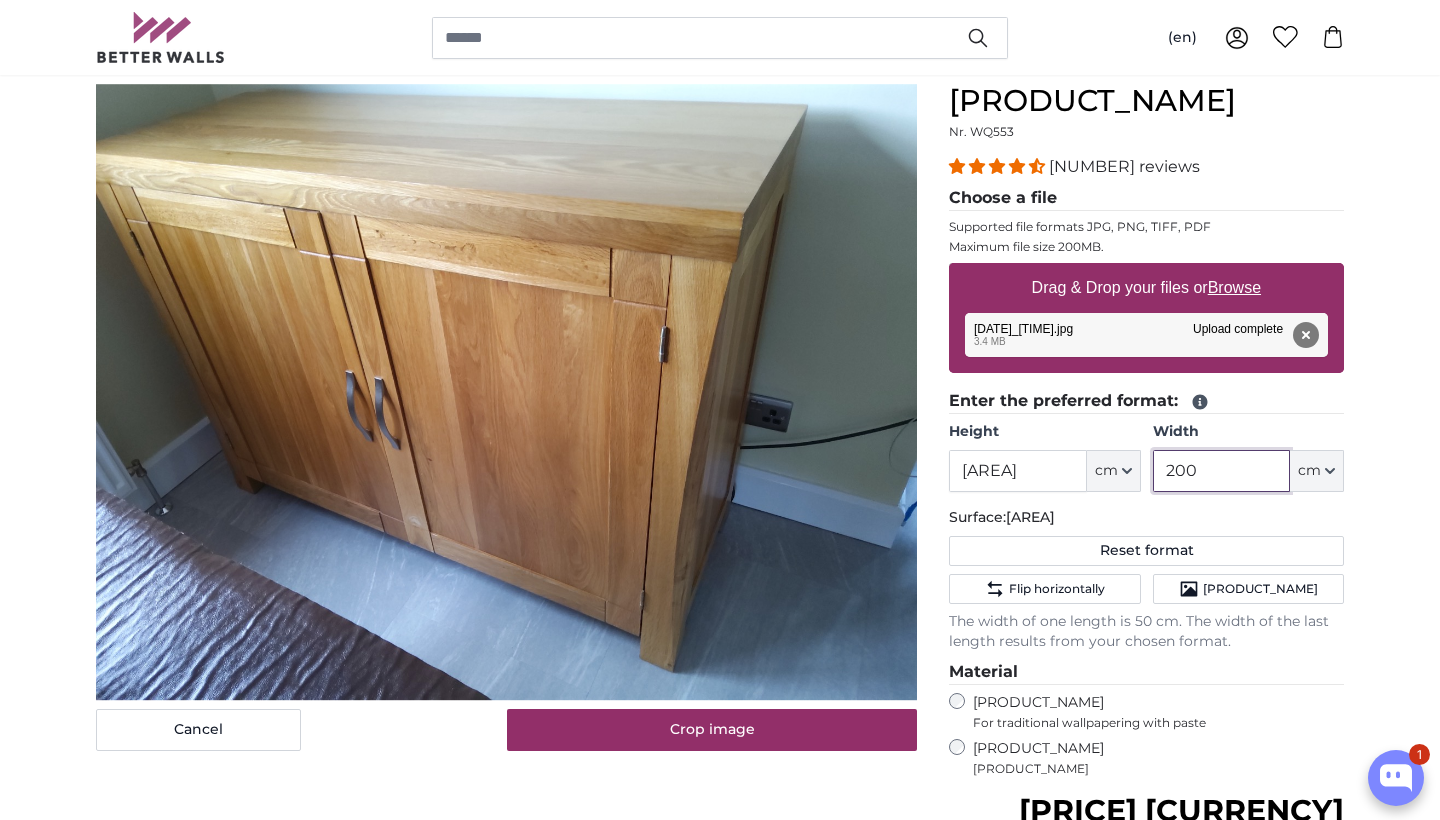 type on "200" 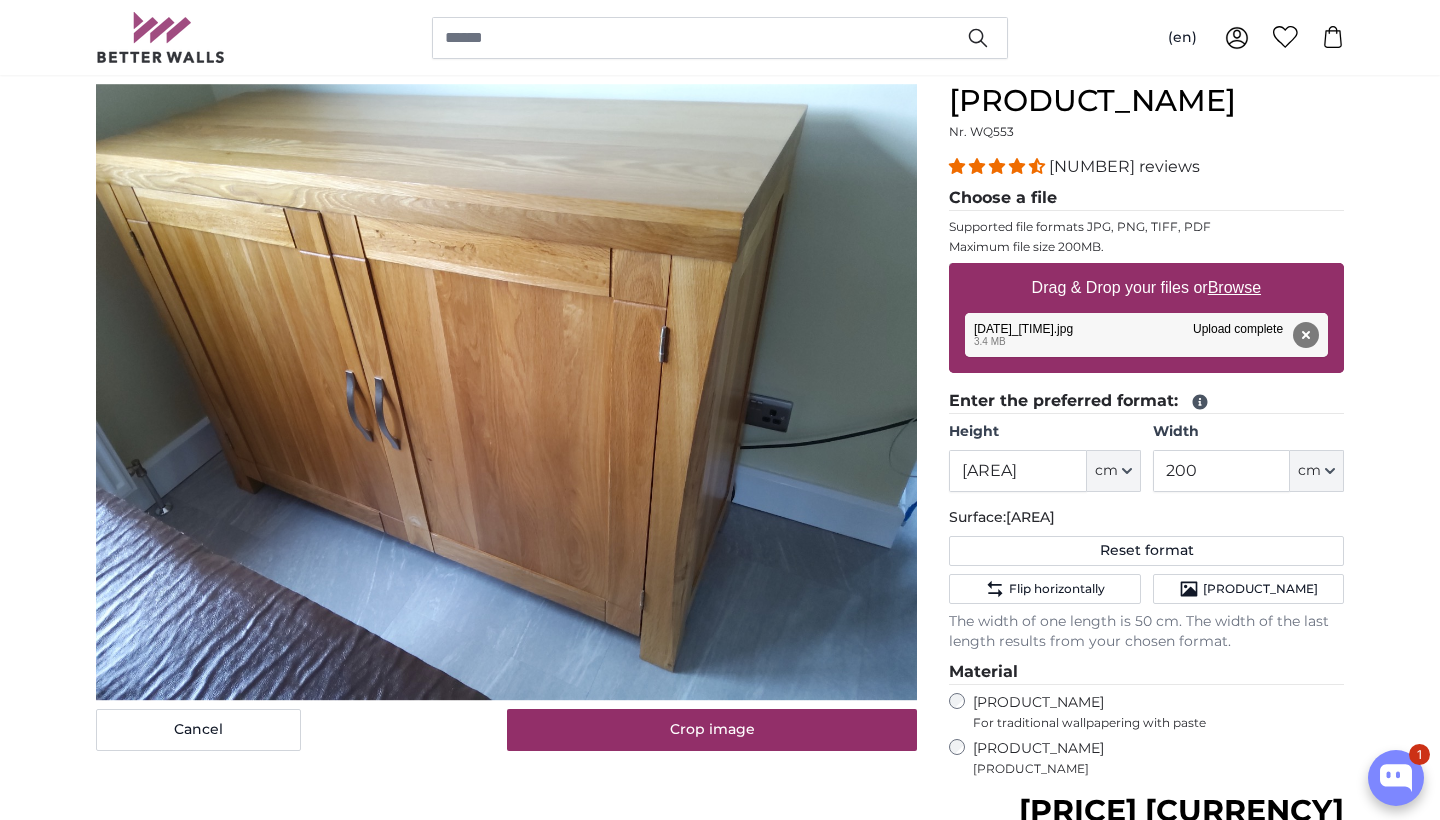 click on "[PRODUCT_NAME]" at bounding box center (720, 2465) 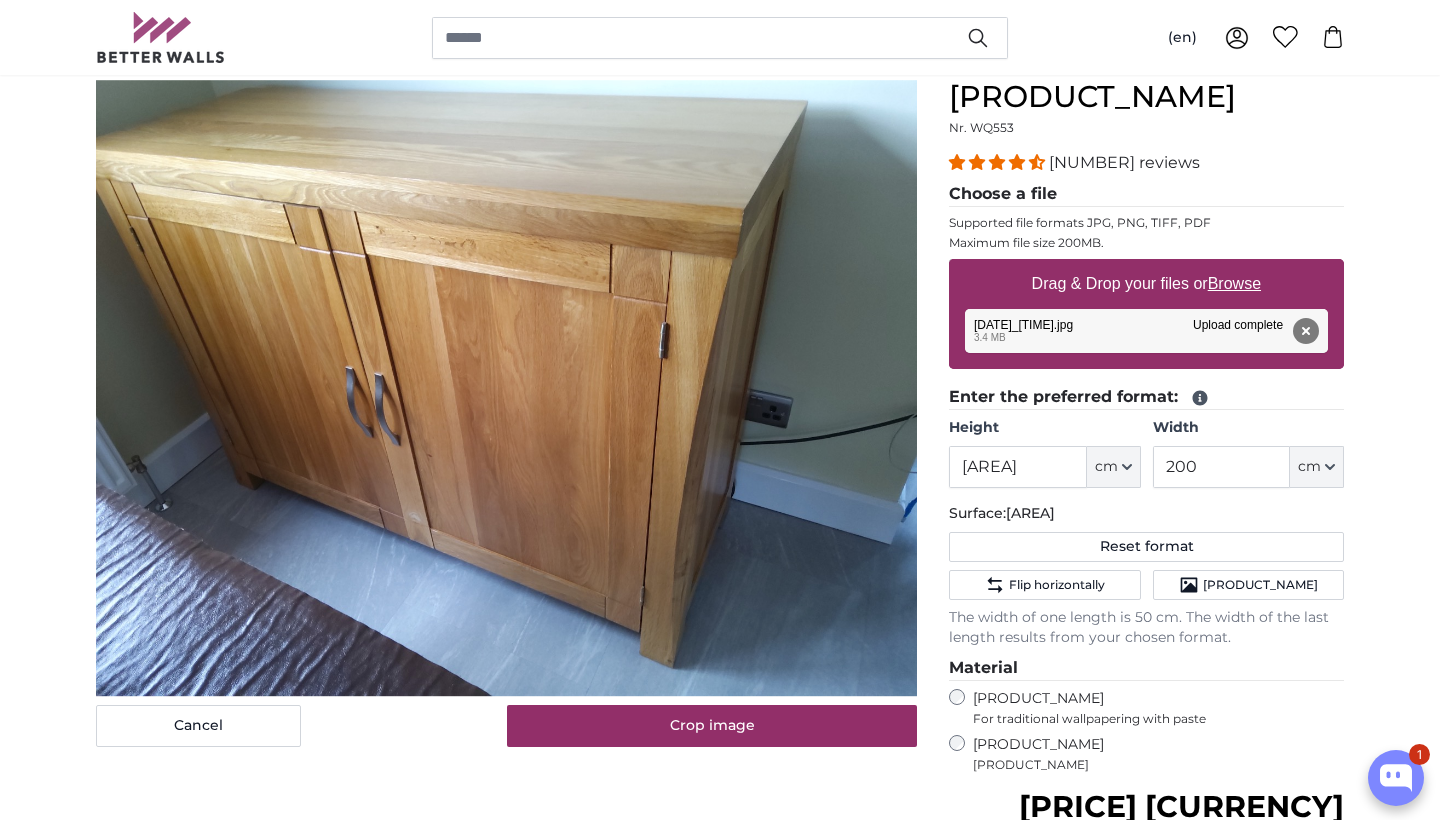 scroll, scrollTop: 158, scrollLeft: 0, axis: vertical 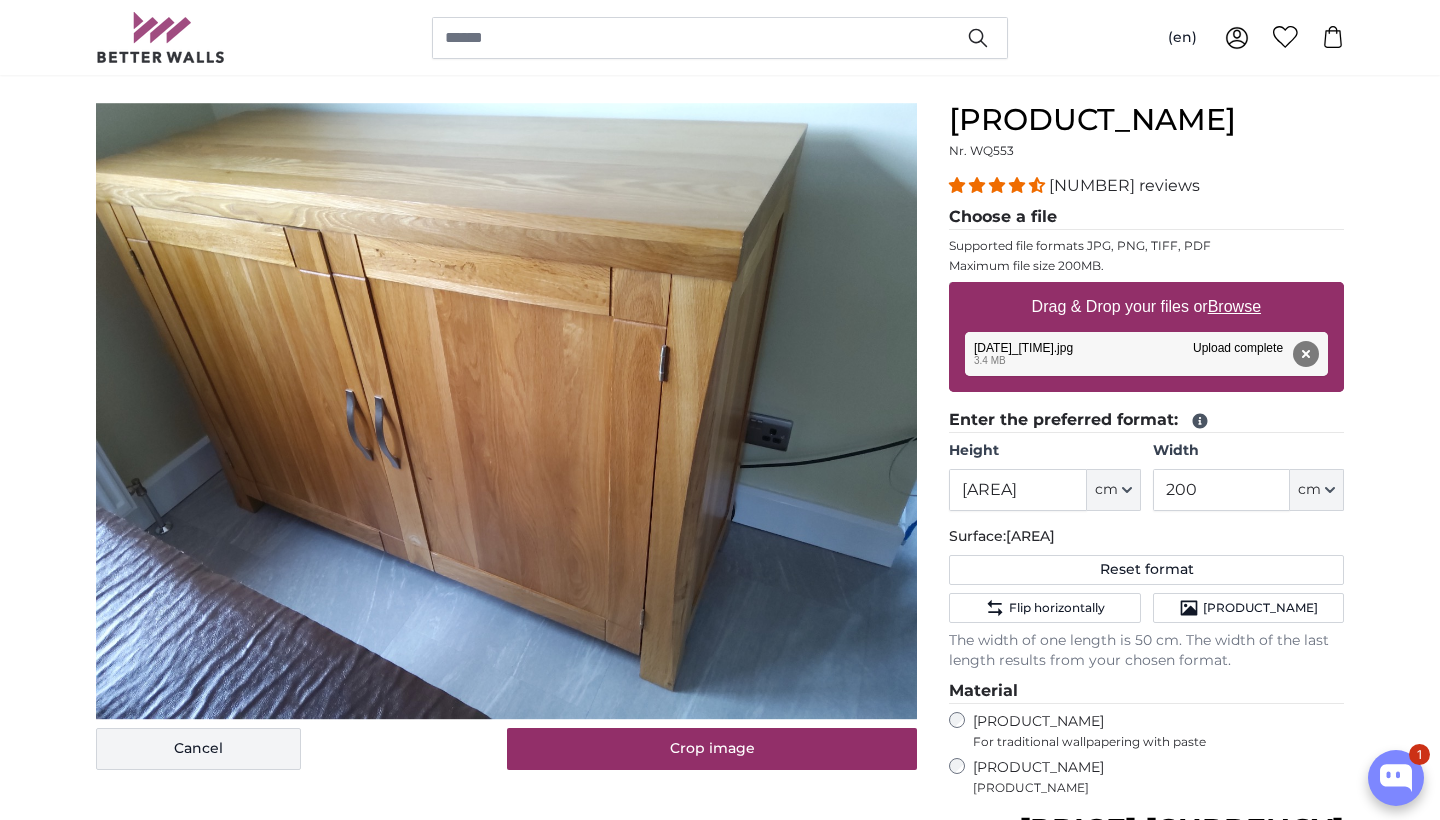 click on "Cancel" at bounding box center [198, 749] 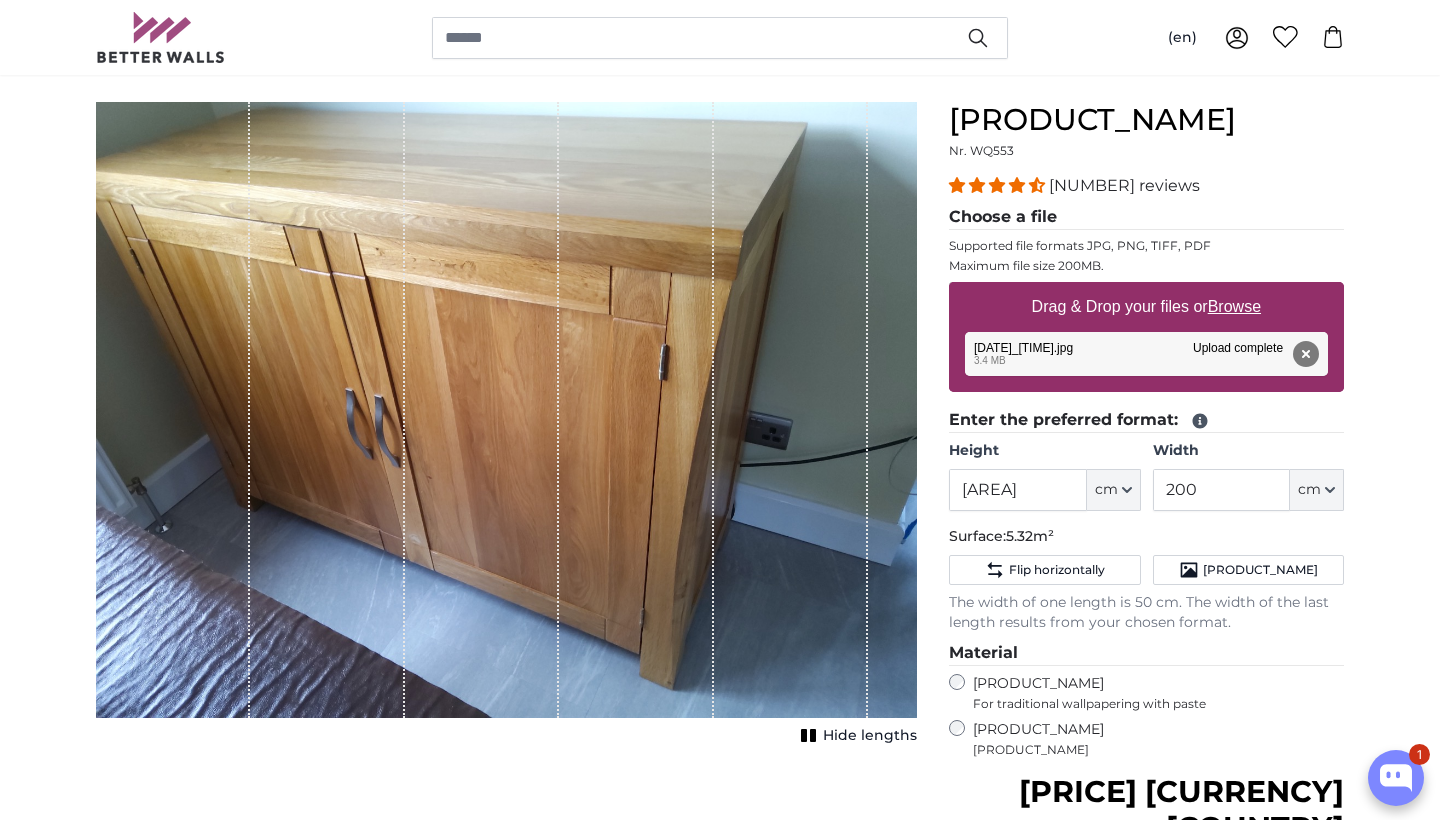 type on "200" 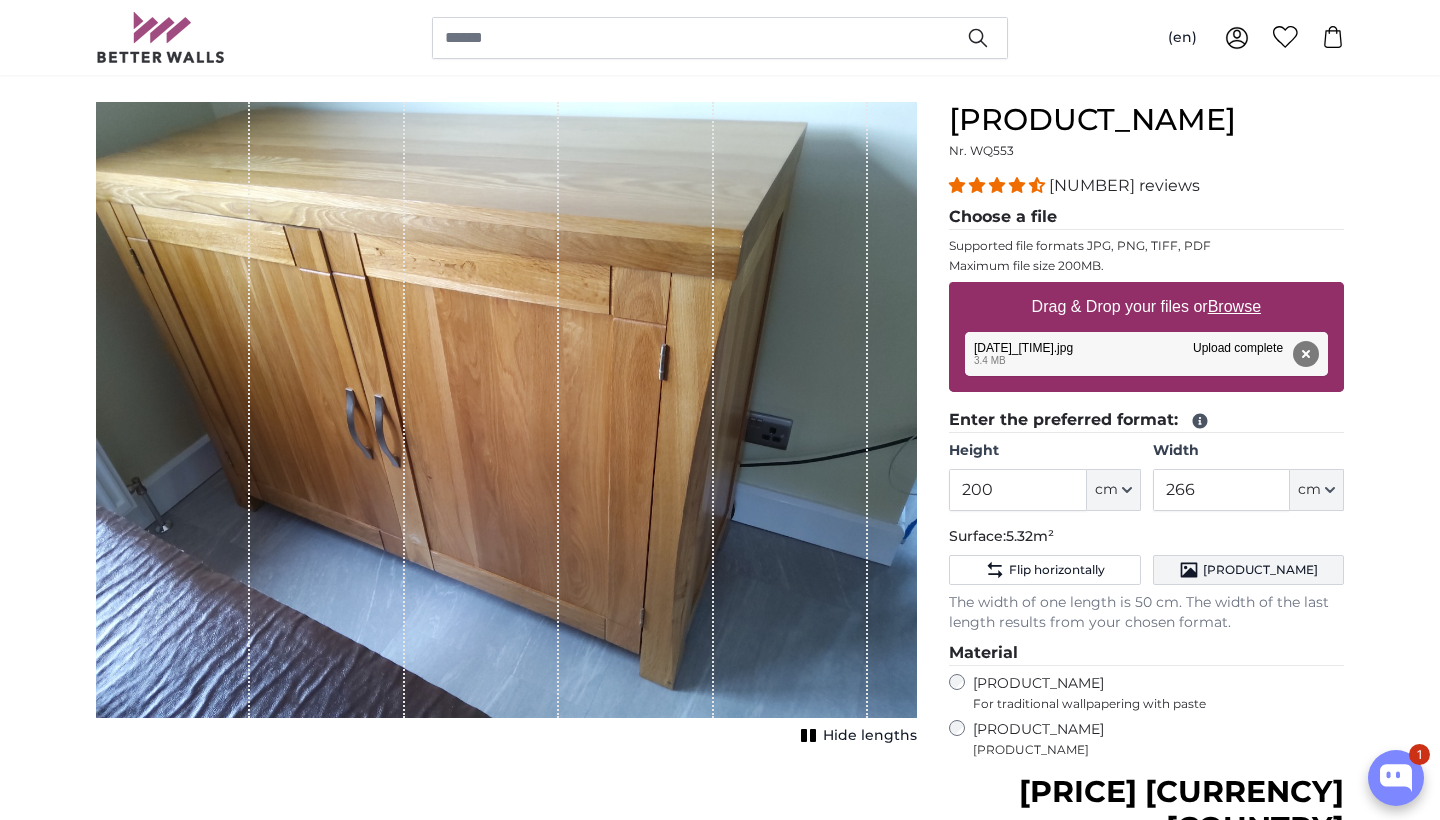 click on "[PRODUCT_NAME]" 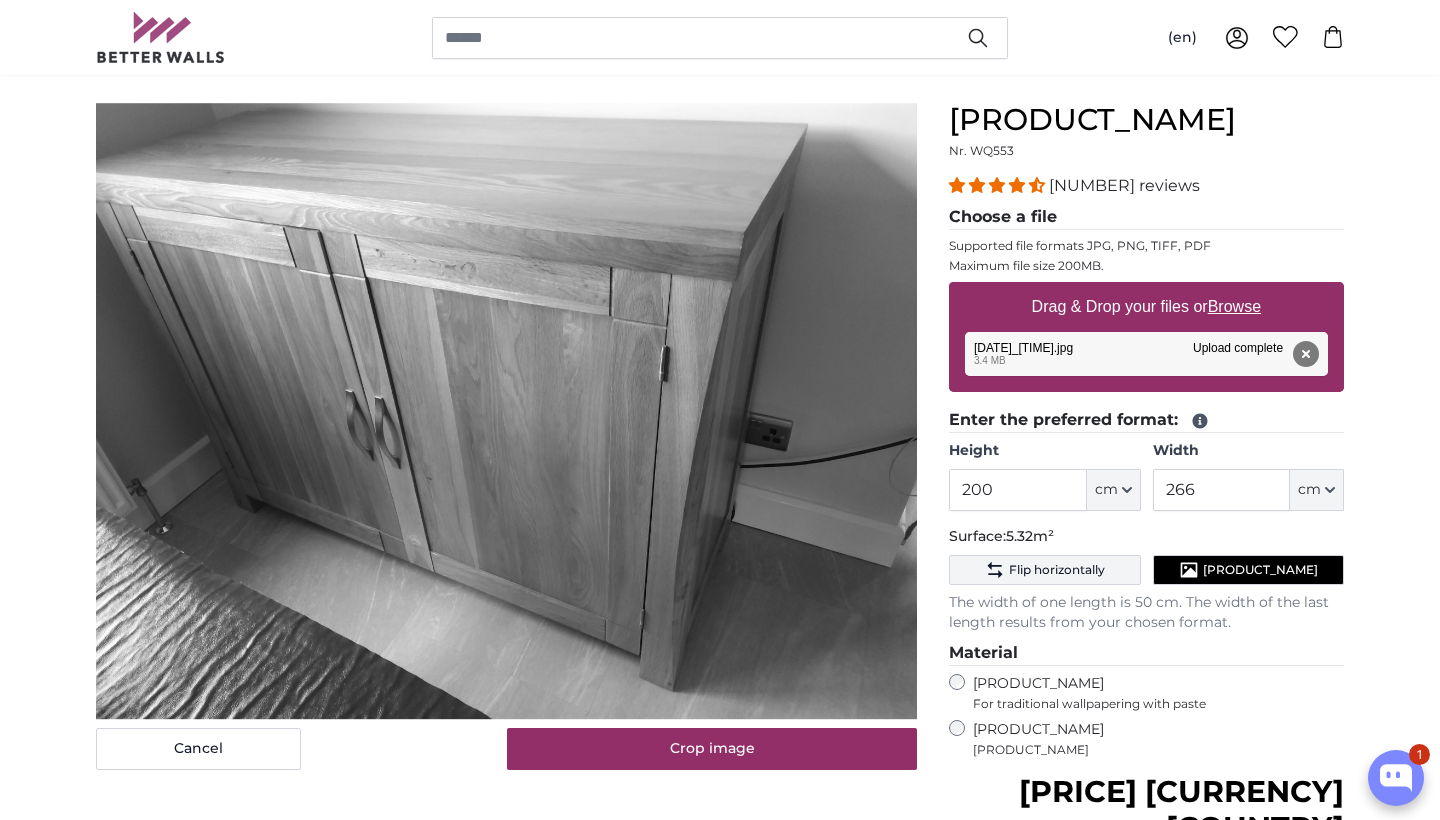 click on "Flip horizontally" 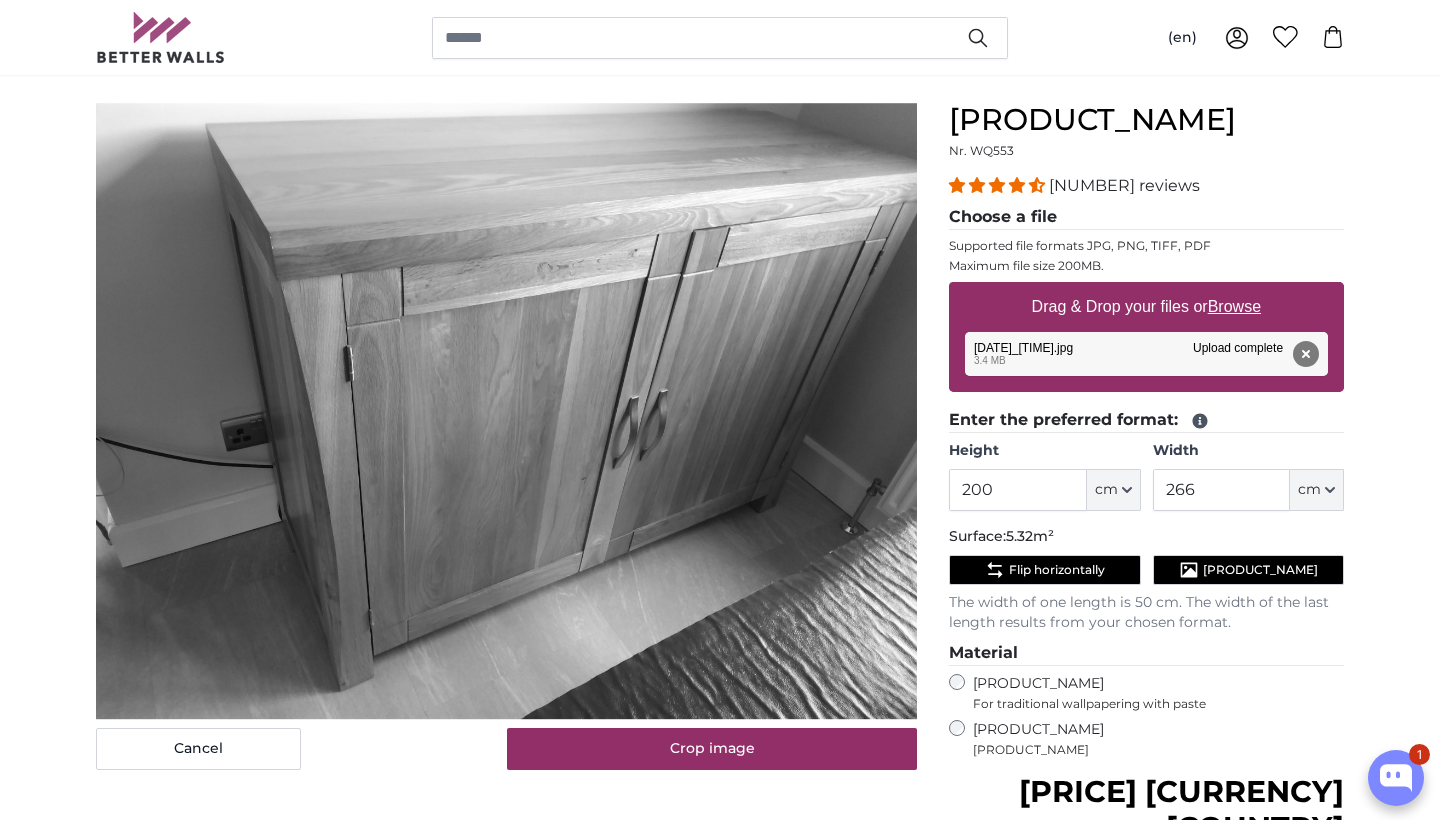 click on "Flip horizontally" 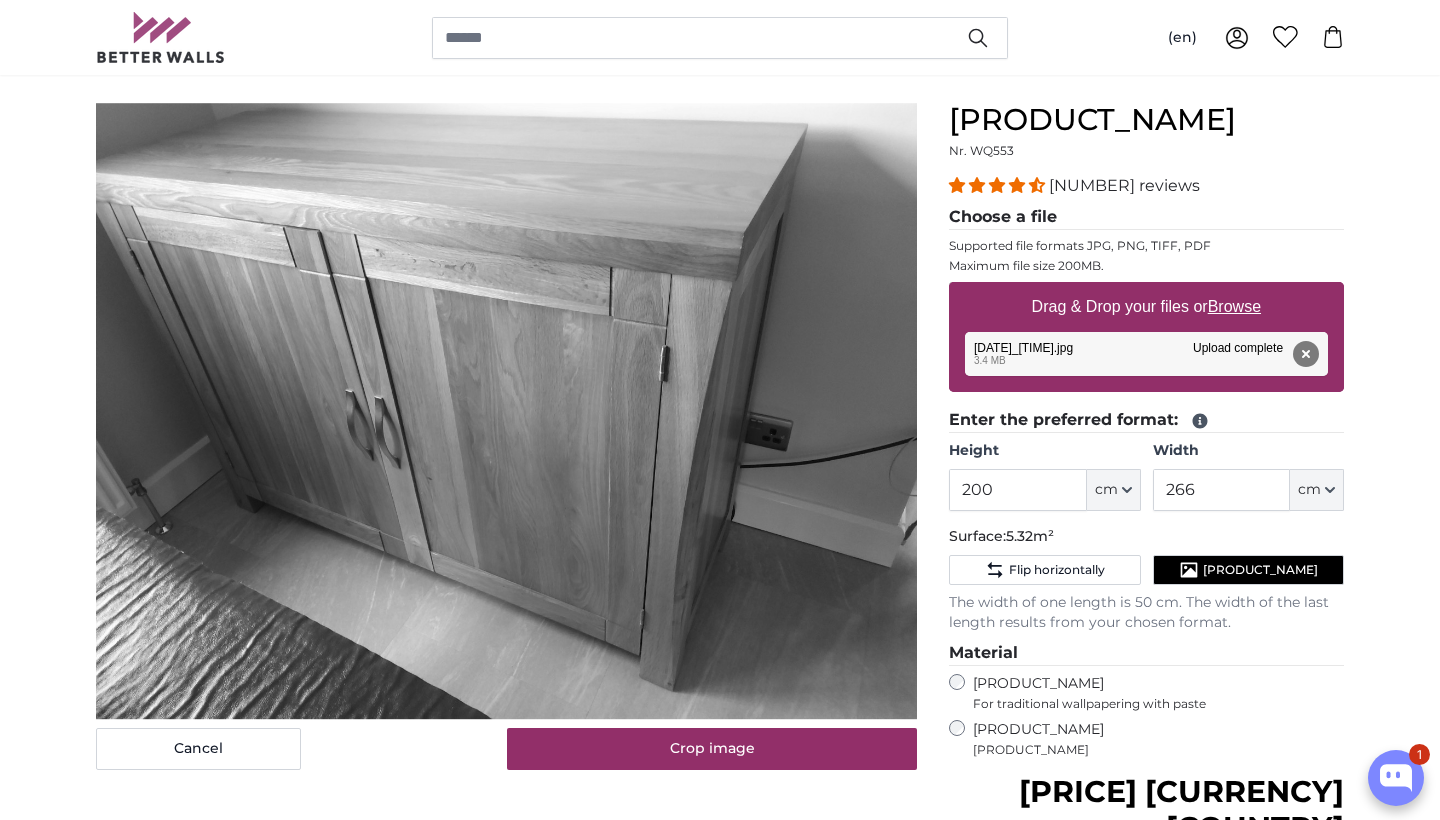click on "[PRODUCT_NAME]" 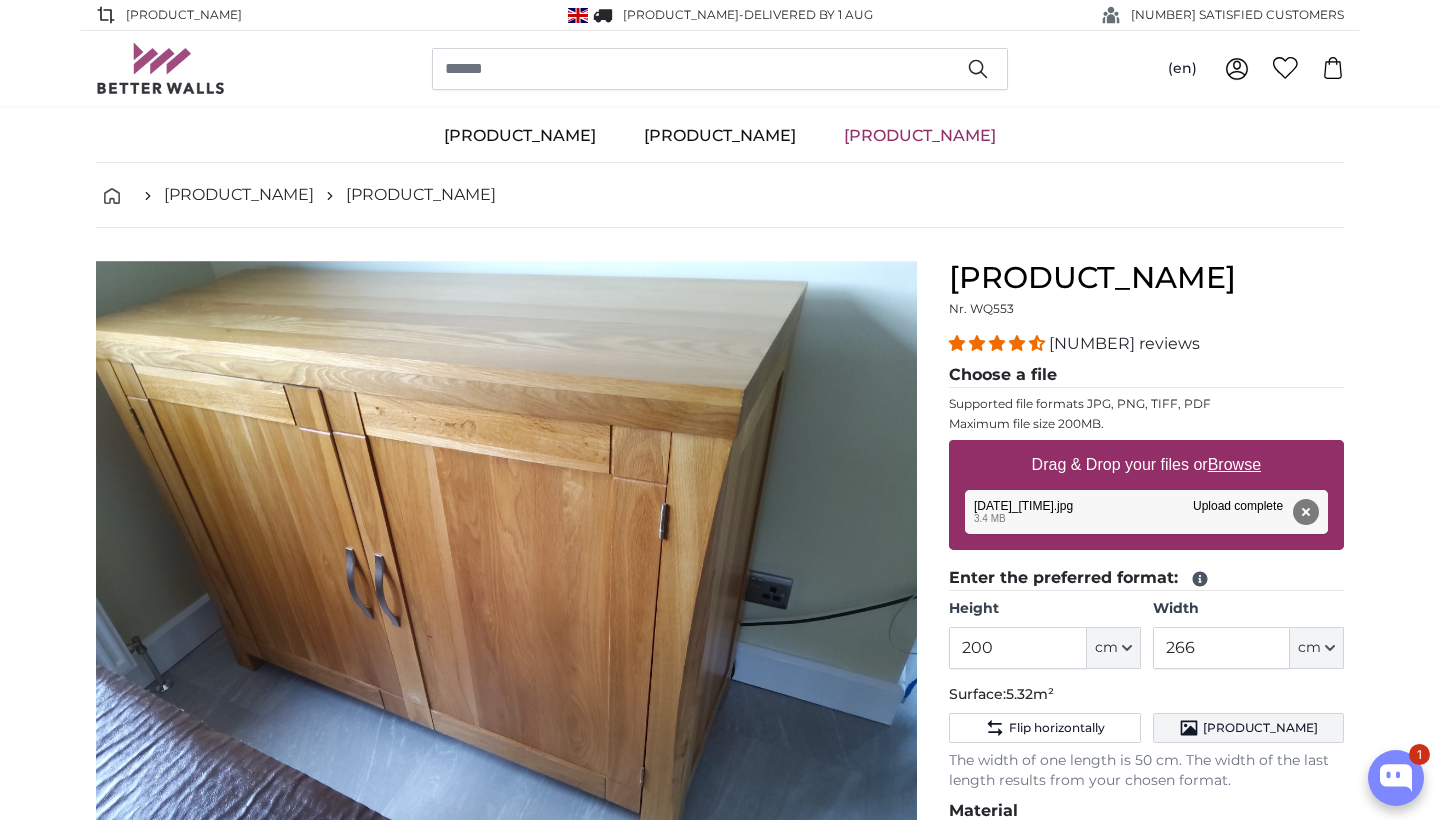 scroll, scrollTop: 0, scrollLeft: 0, axis: both 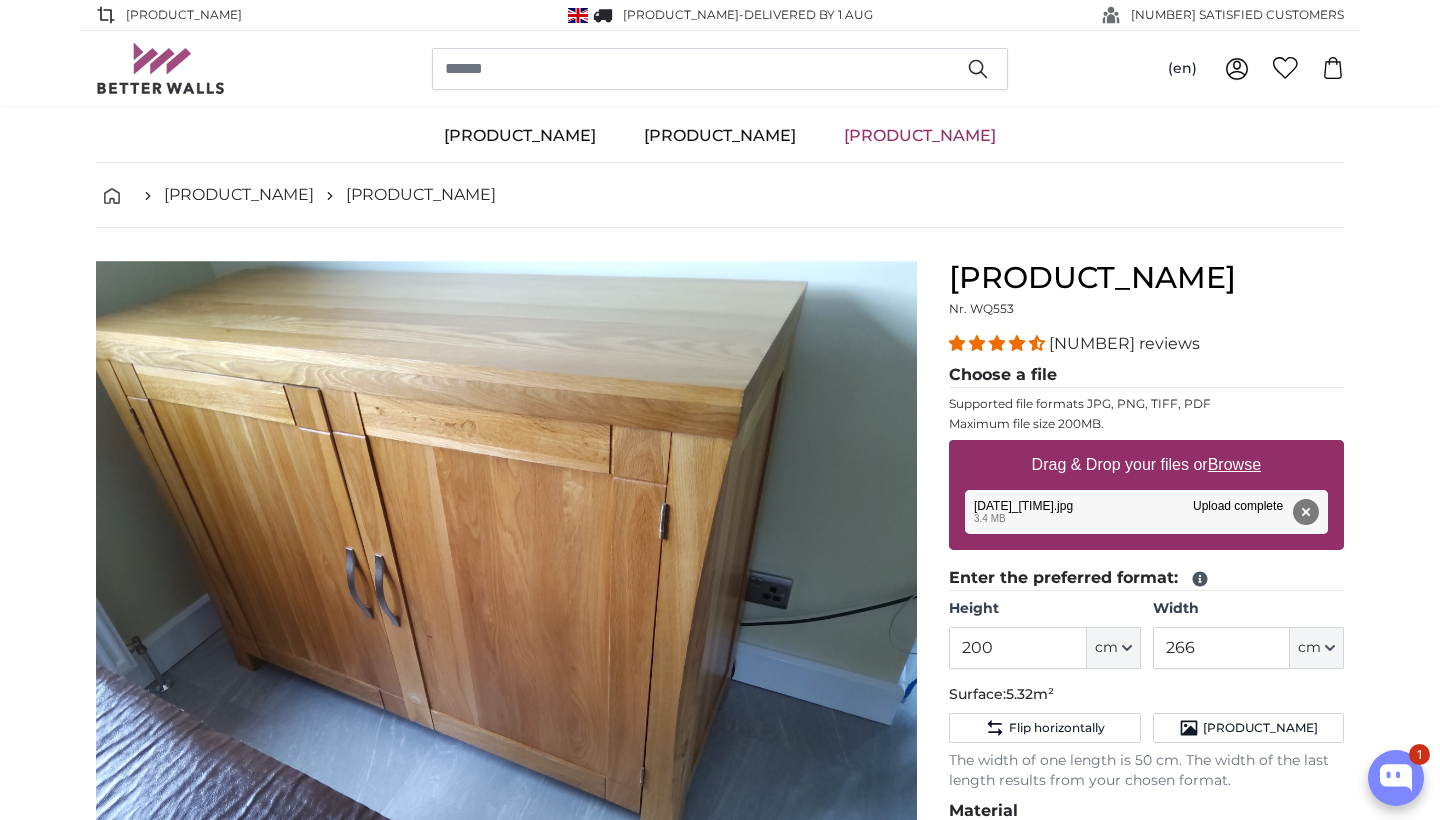 click on "[NUMBER] reviews" at bounding box center (1124, 343) 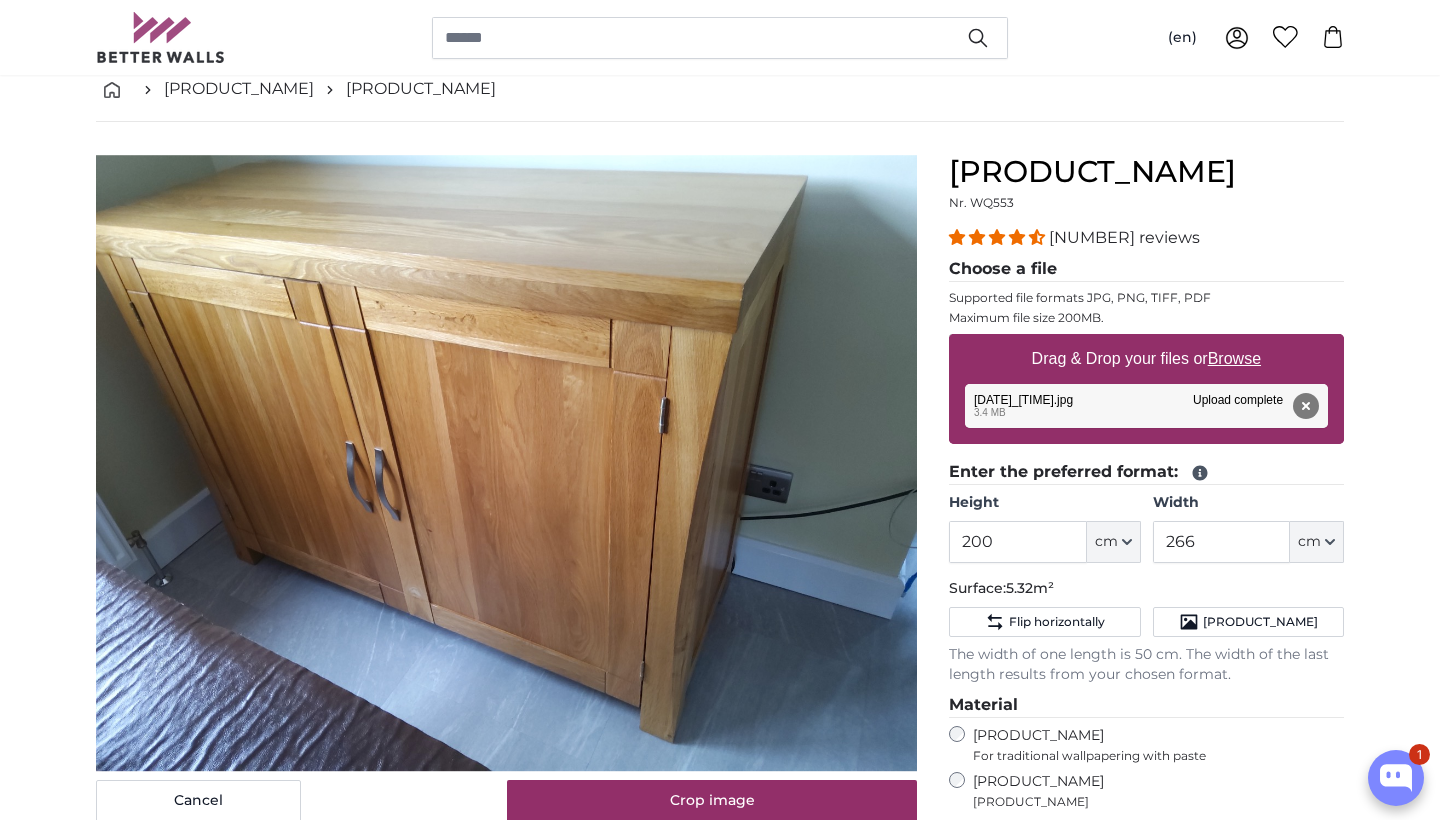 scroll, scrollTop: 100, scrollLeft: 0, axis: vertical 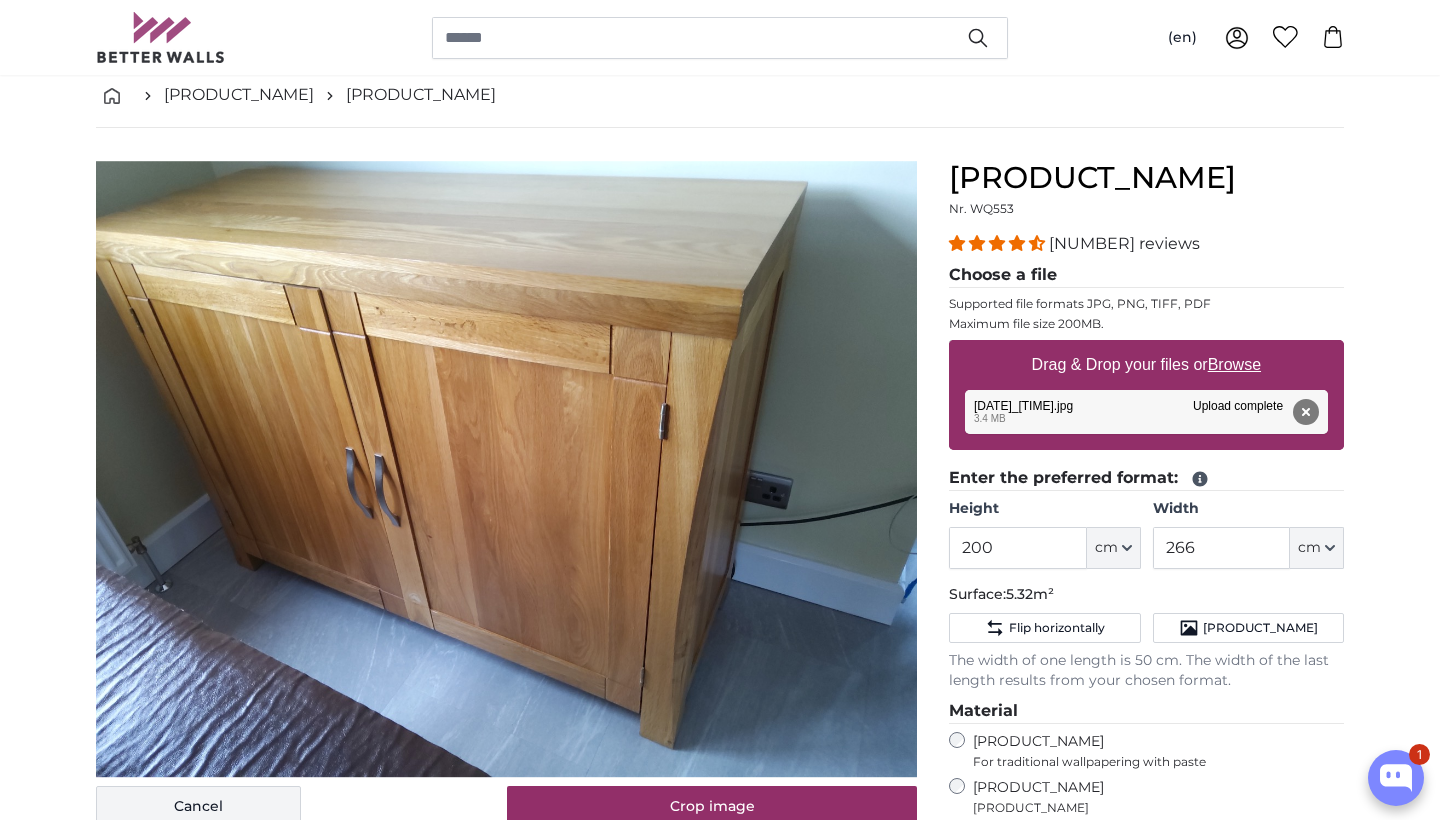 click on "Cancel" at bounding box center (198, 807) 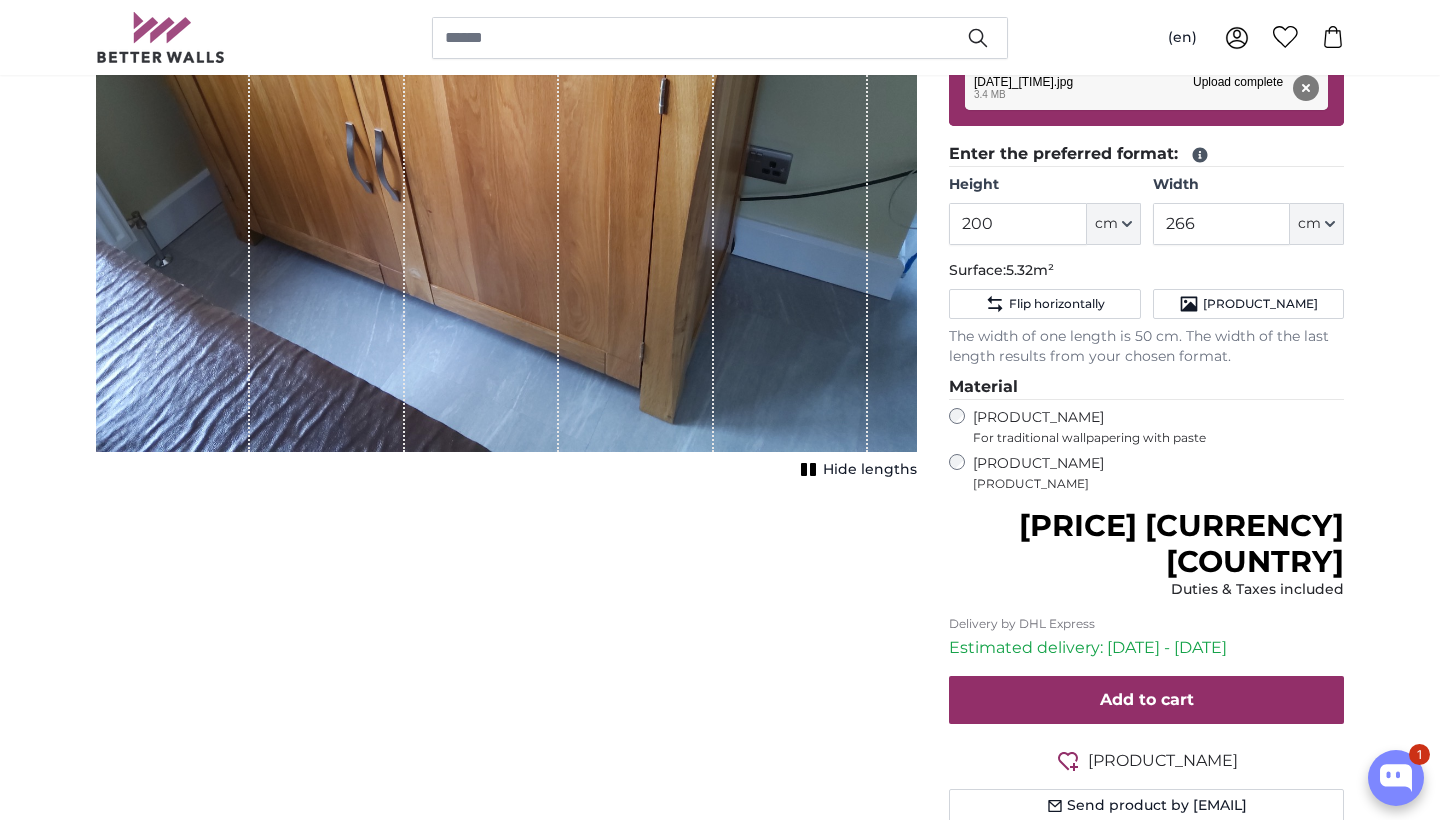 scroll, scrollTop: 427, scrollLeft: 0, axis: vertical 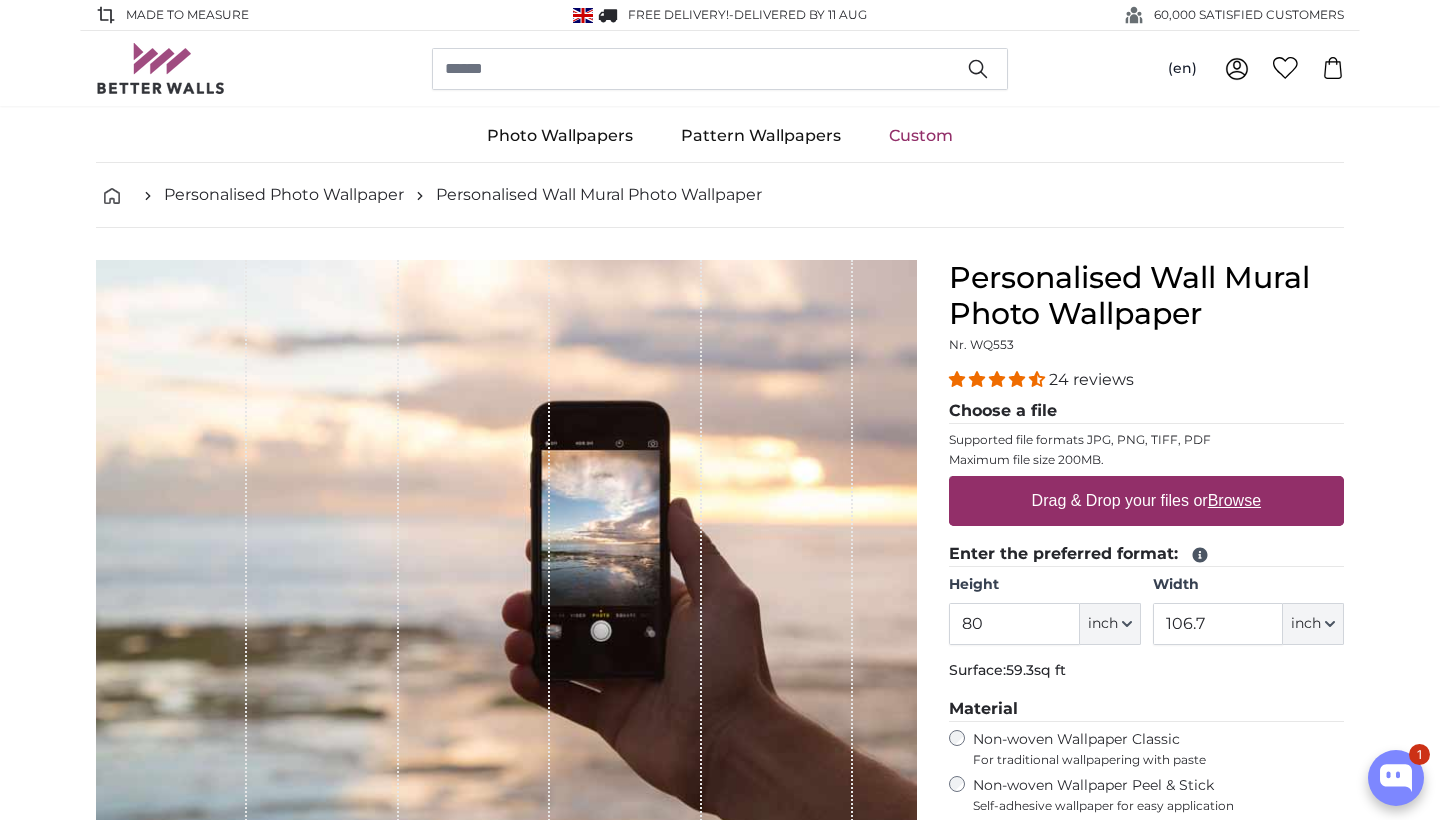 click on "[PRODUCT_NAME]" at bounding box center [720, 2554] 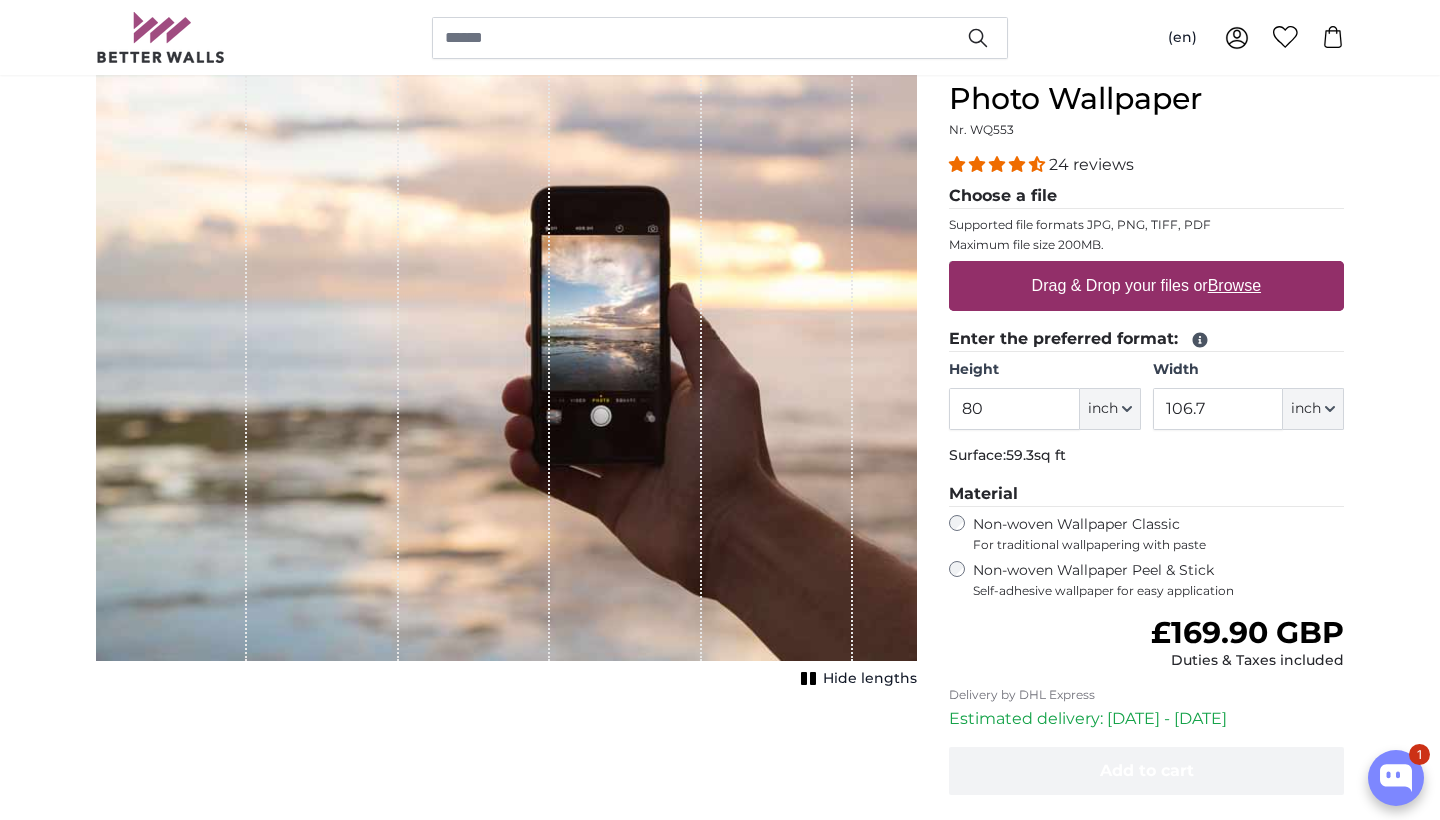 scroll, scrollTop: 213, scrollLeft: 0, axis: vertical 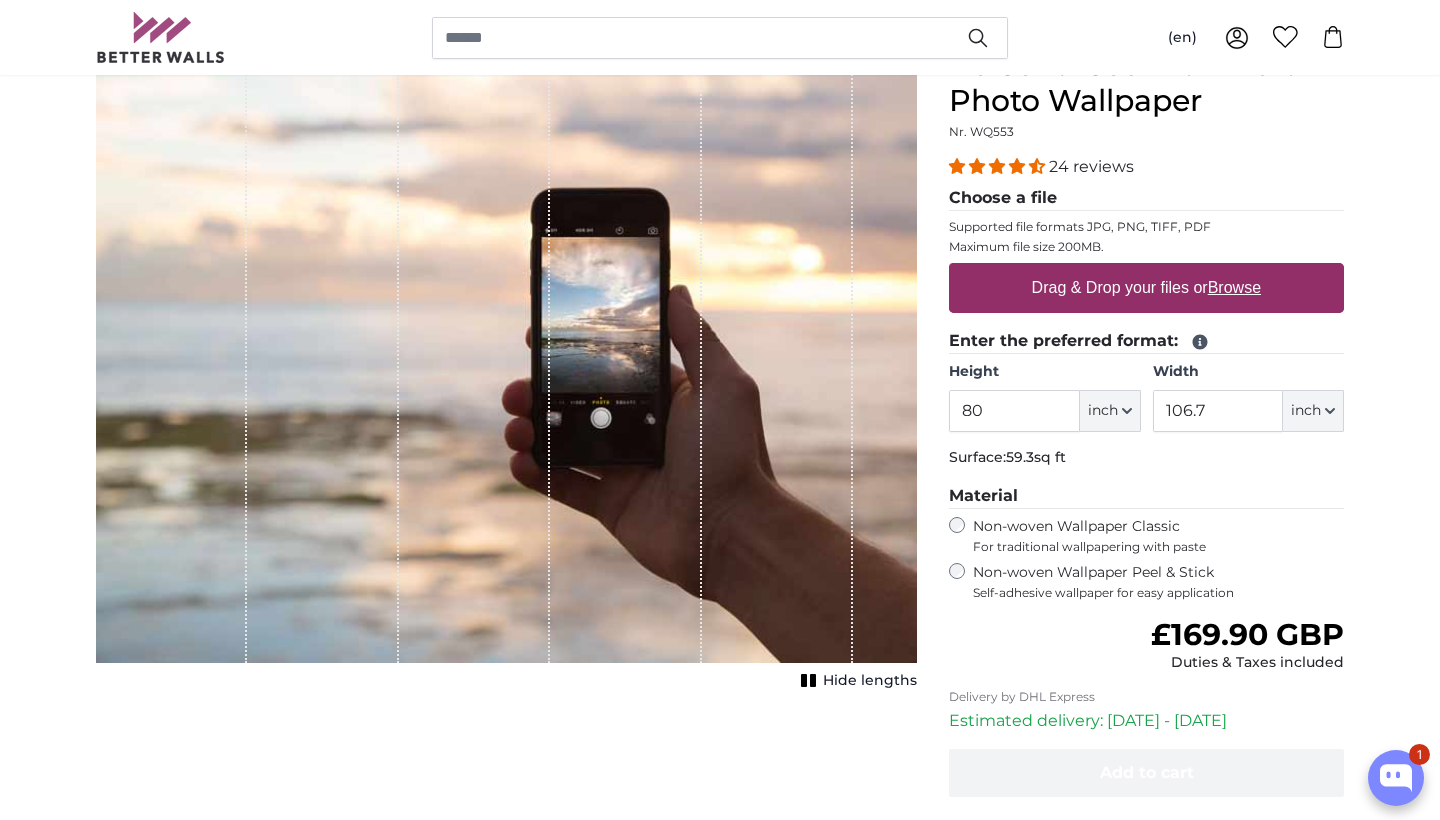 click on "Hide lengths" at bounding box center [870, 681] 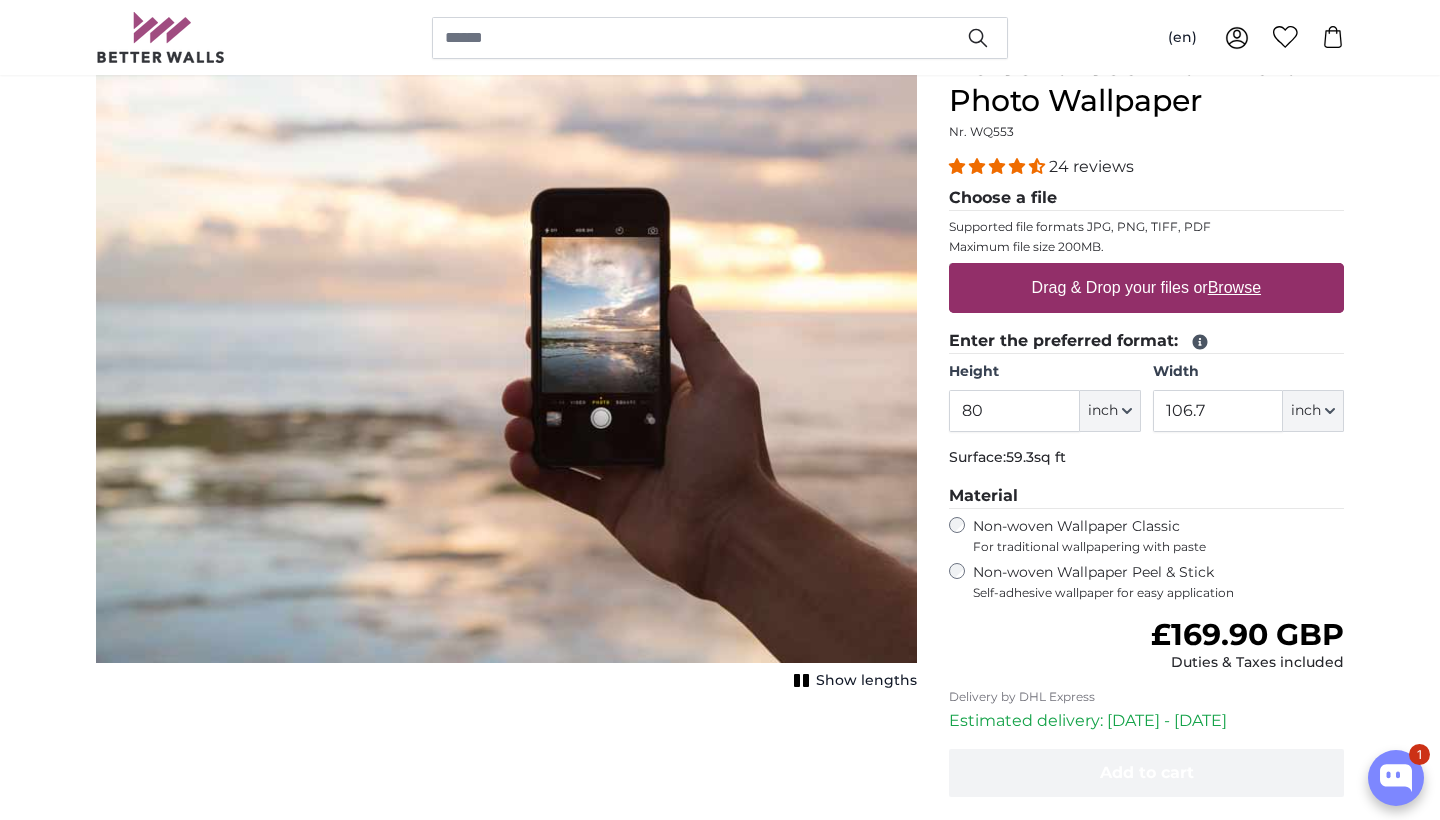 click on "Show lengths" at bounding box center [866, 681] 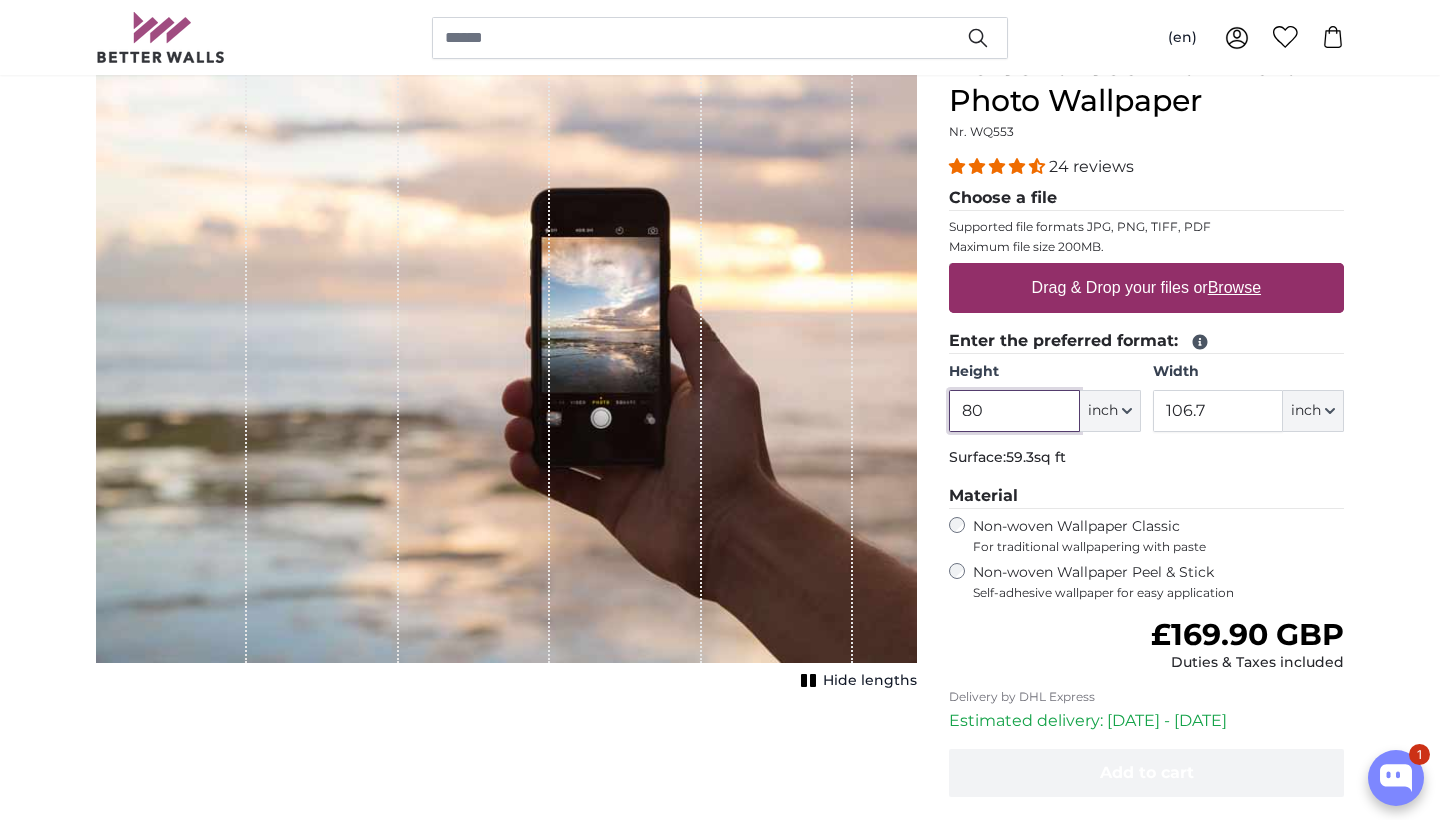 click on "80" at bounding box center [1014, 411] 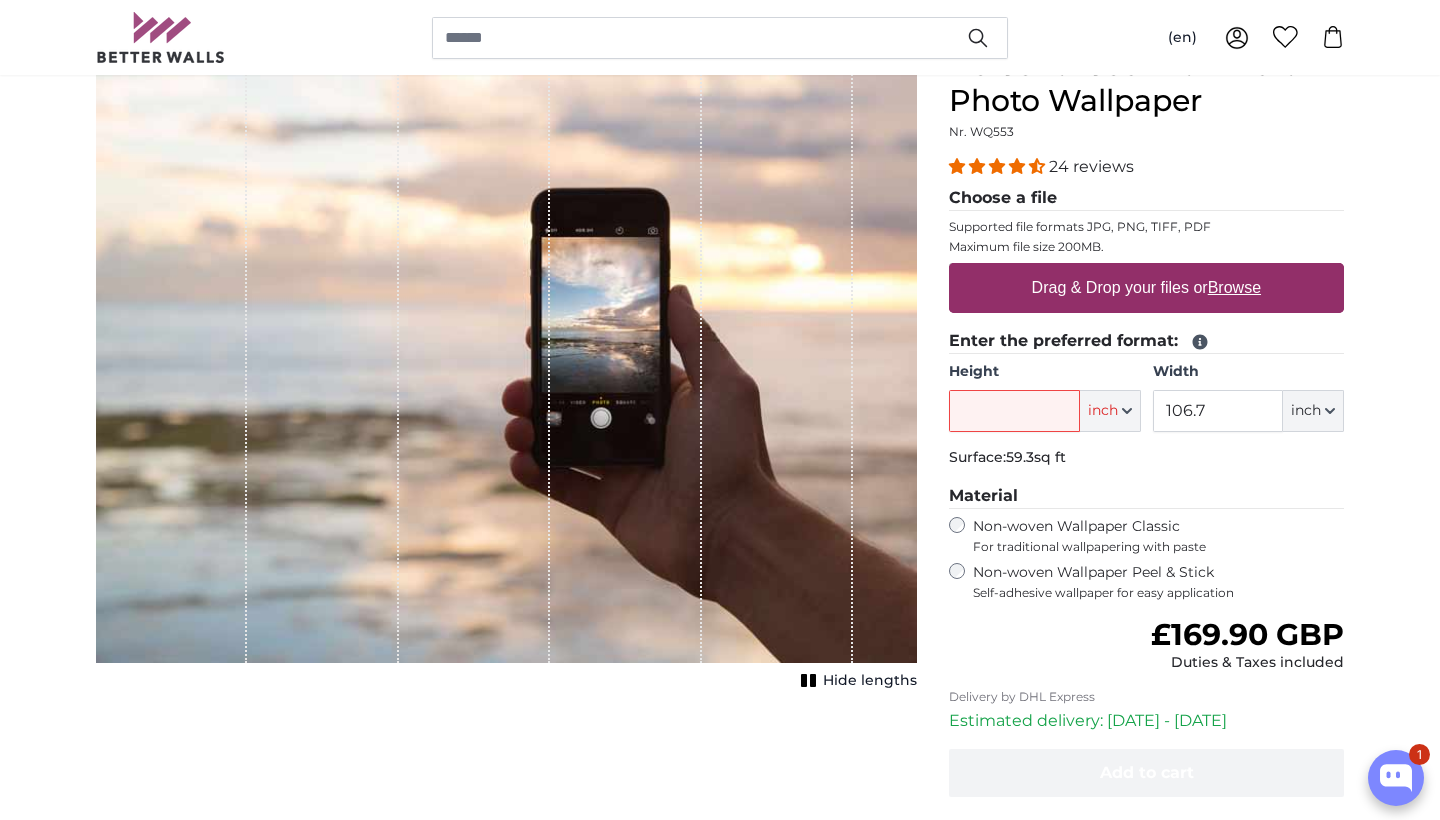 click on "inch" 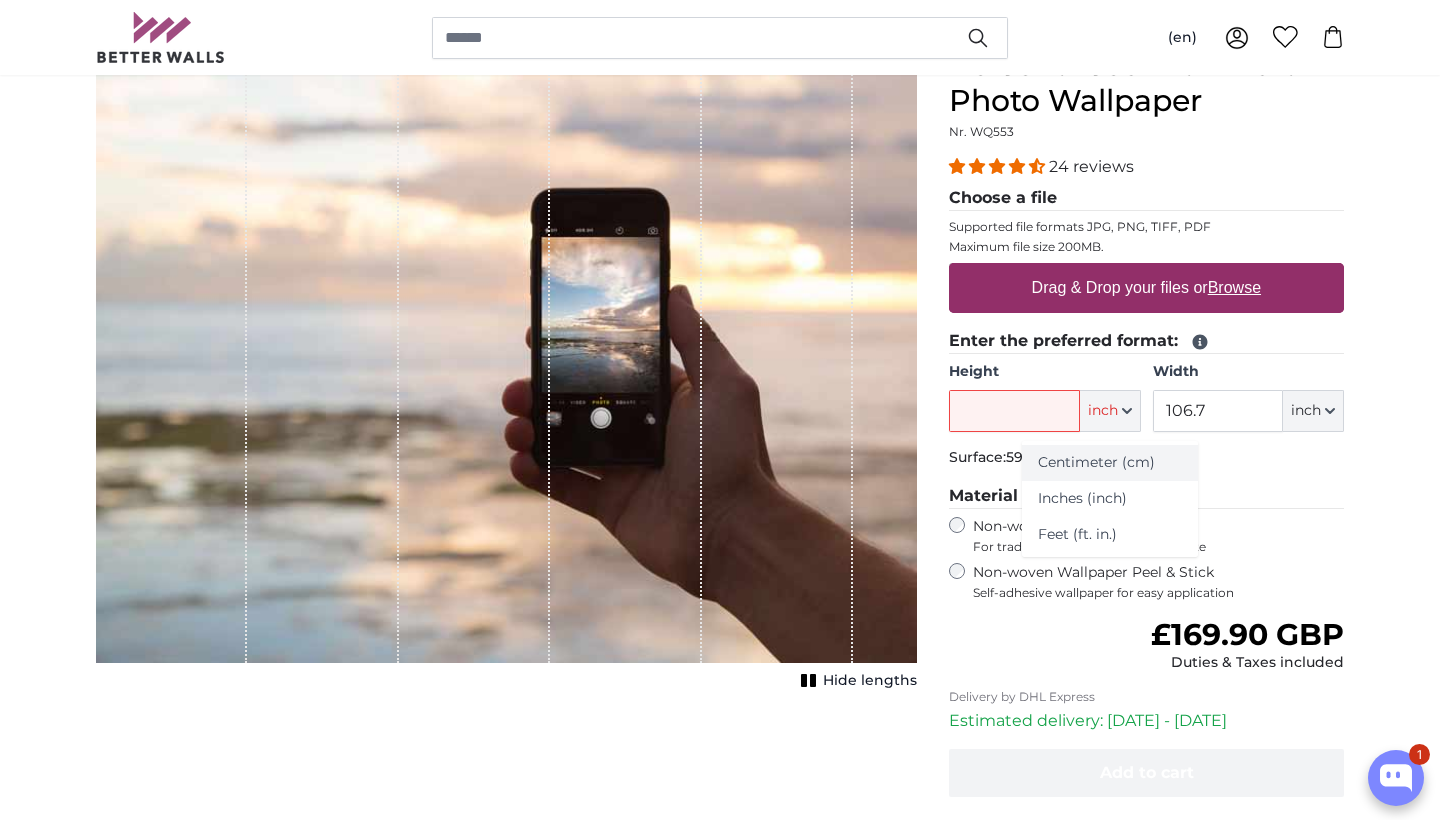 click on "Centimeter (cm)" 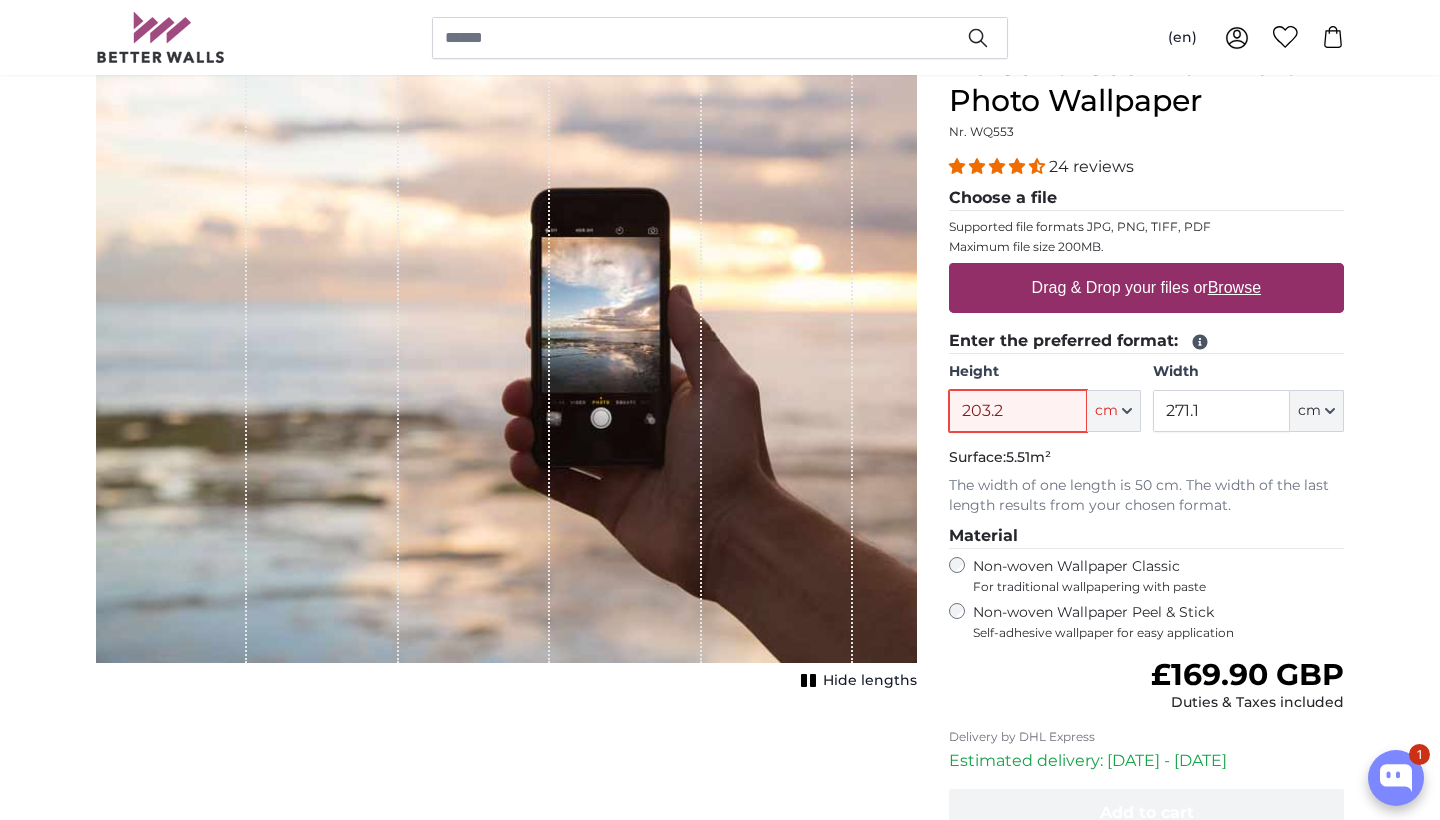 click on "[AREA]" at bounding box center (1017, 411) 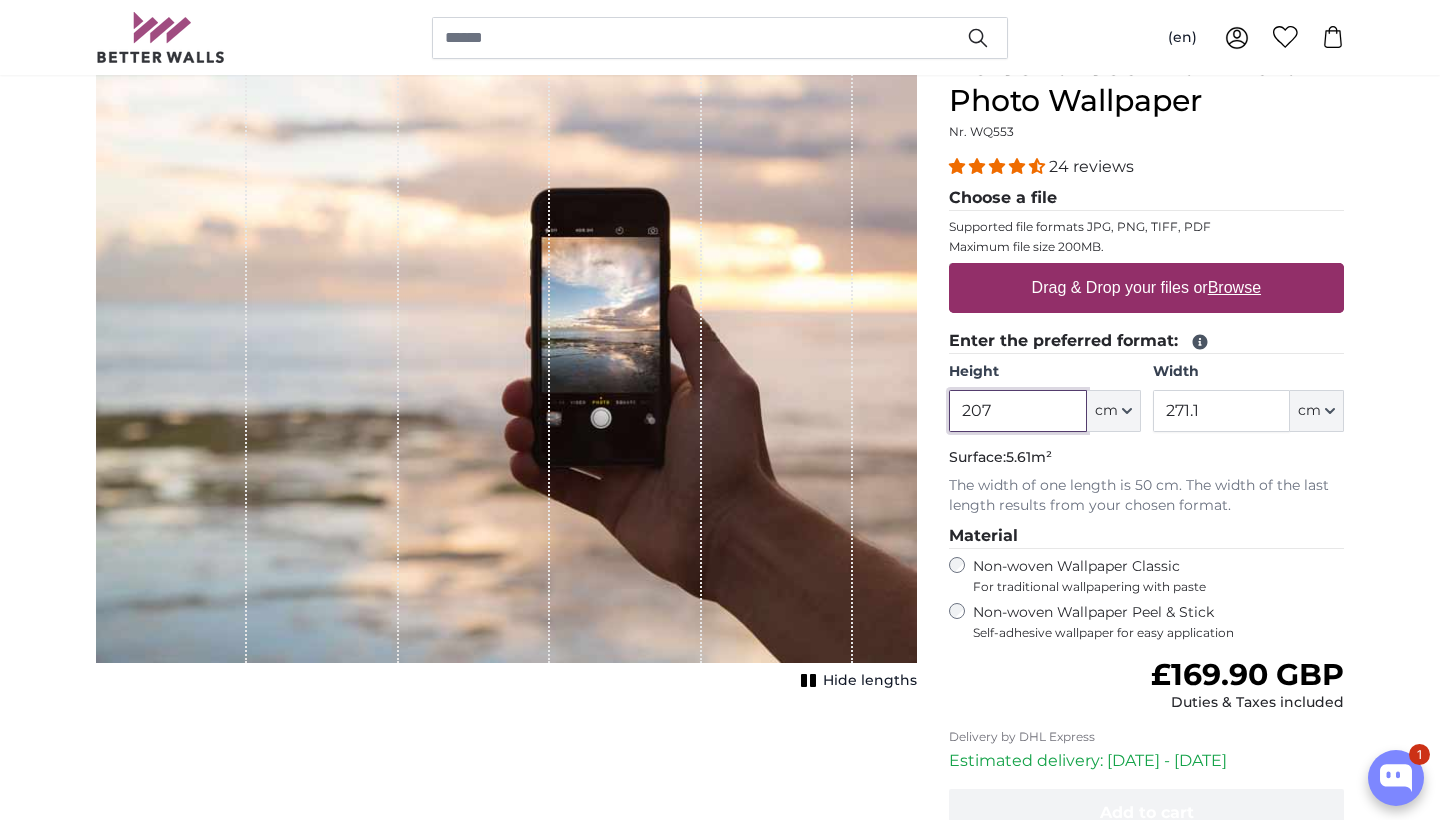 type on "[AREA]" 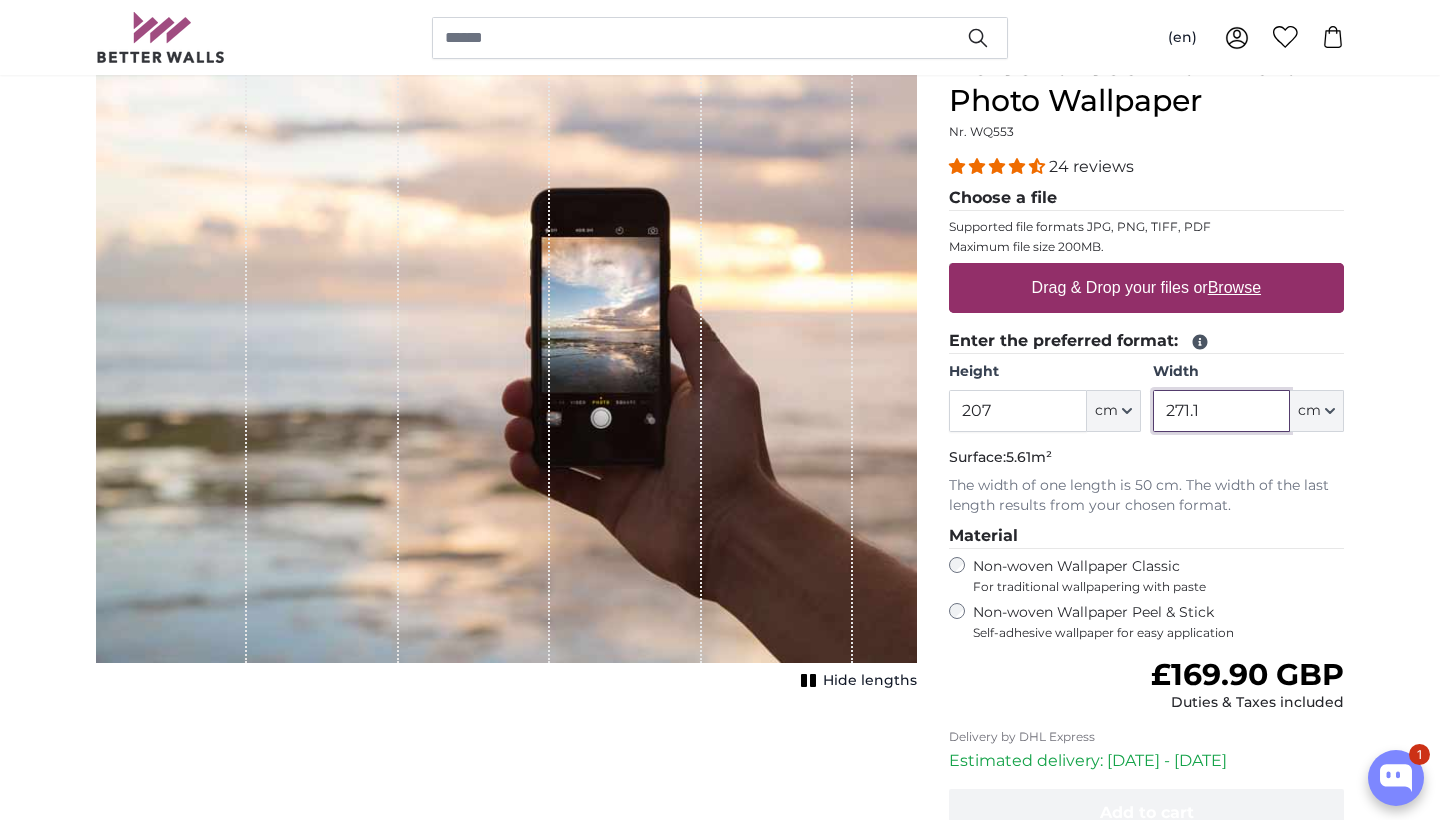 click on "271.1" at bounding box center [1221, 411] 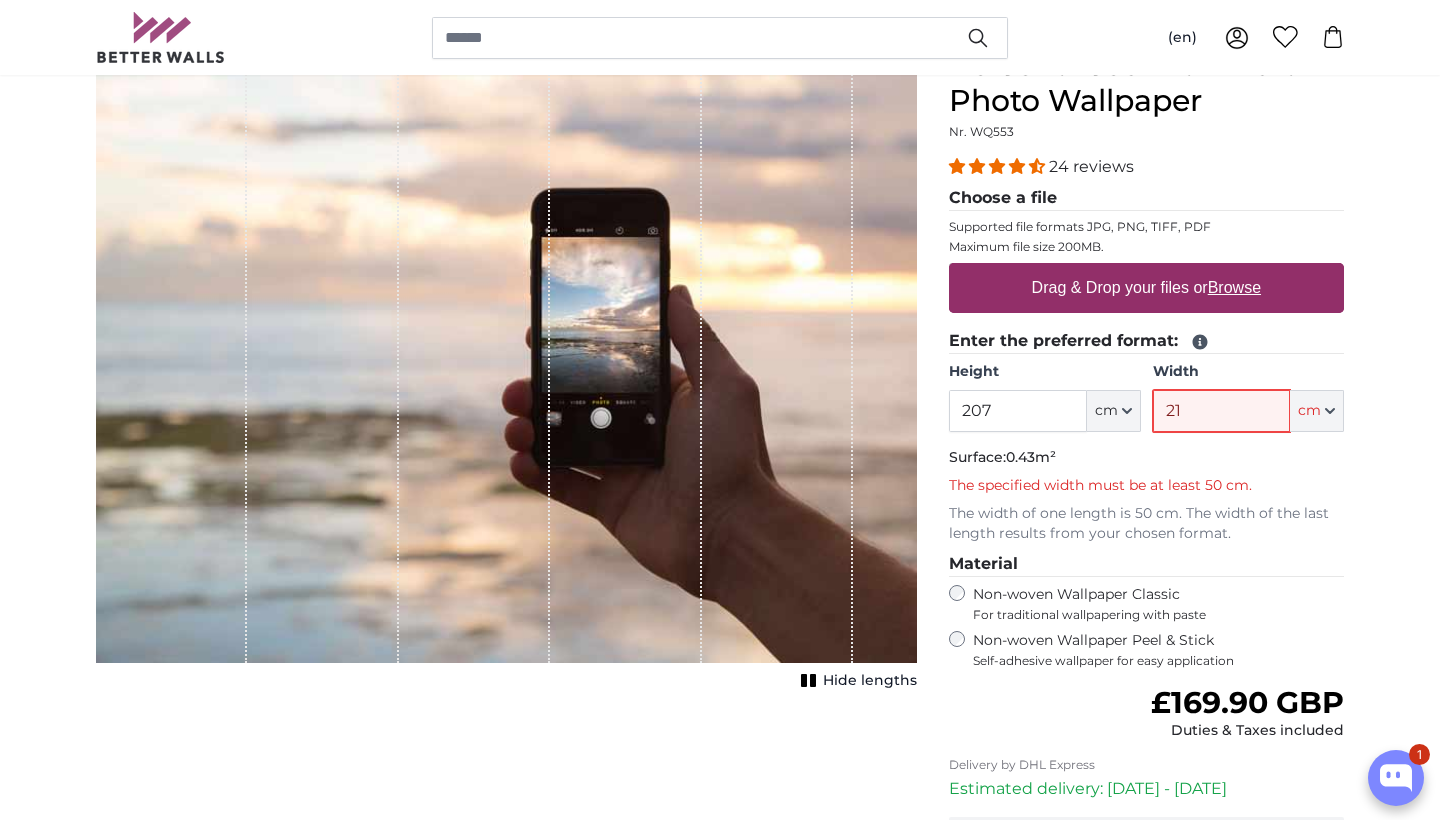 click on "21" at bounding box center [1221, 411] 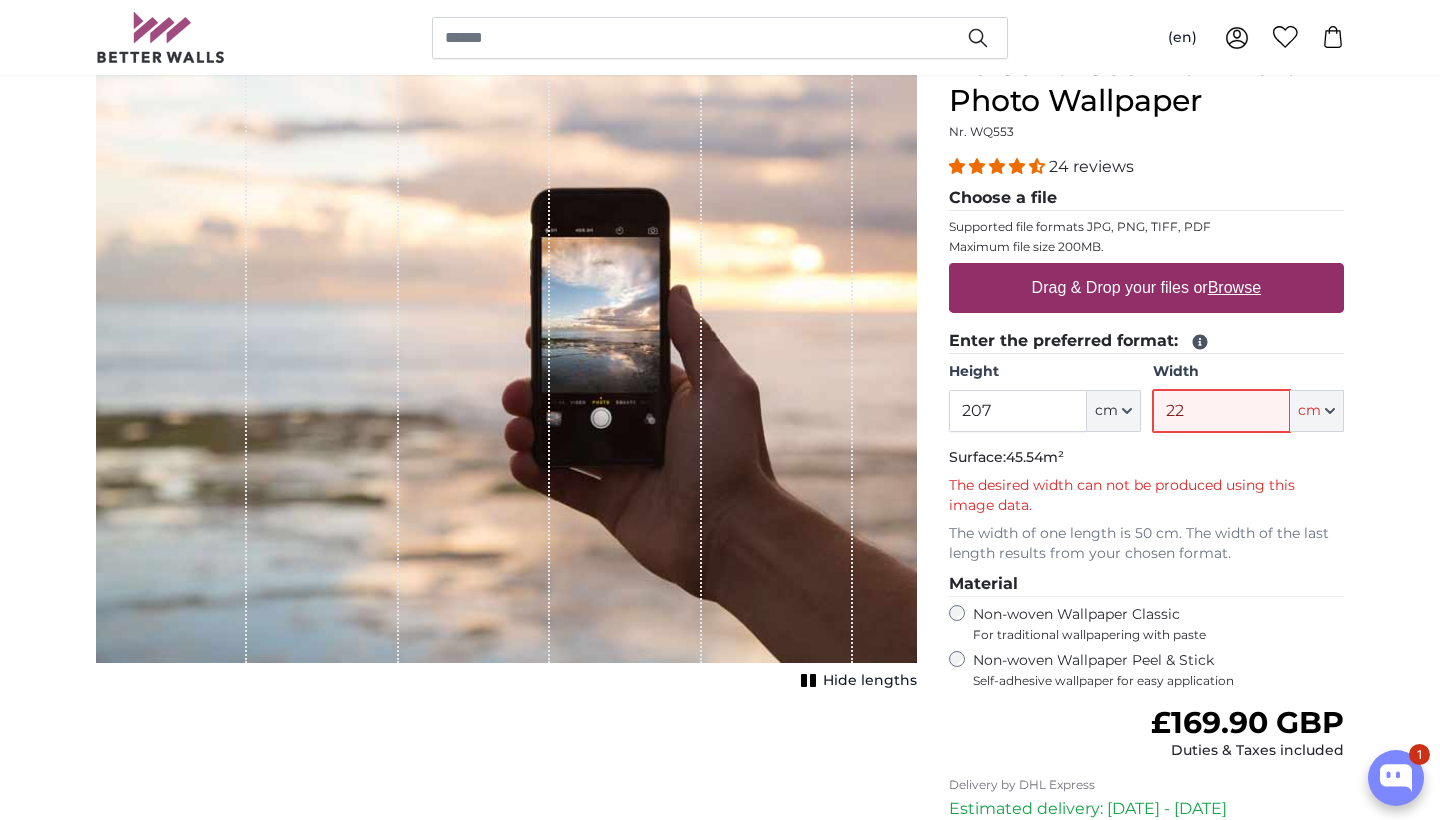 type on "2" 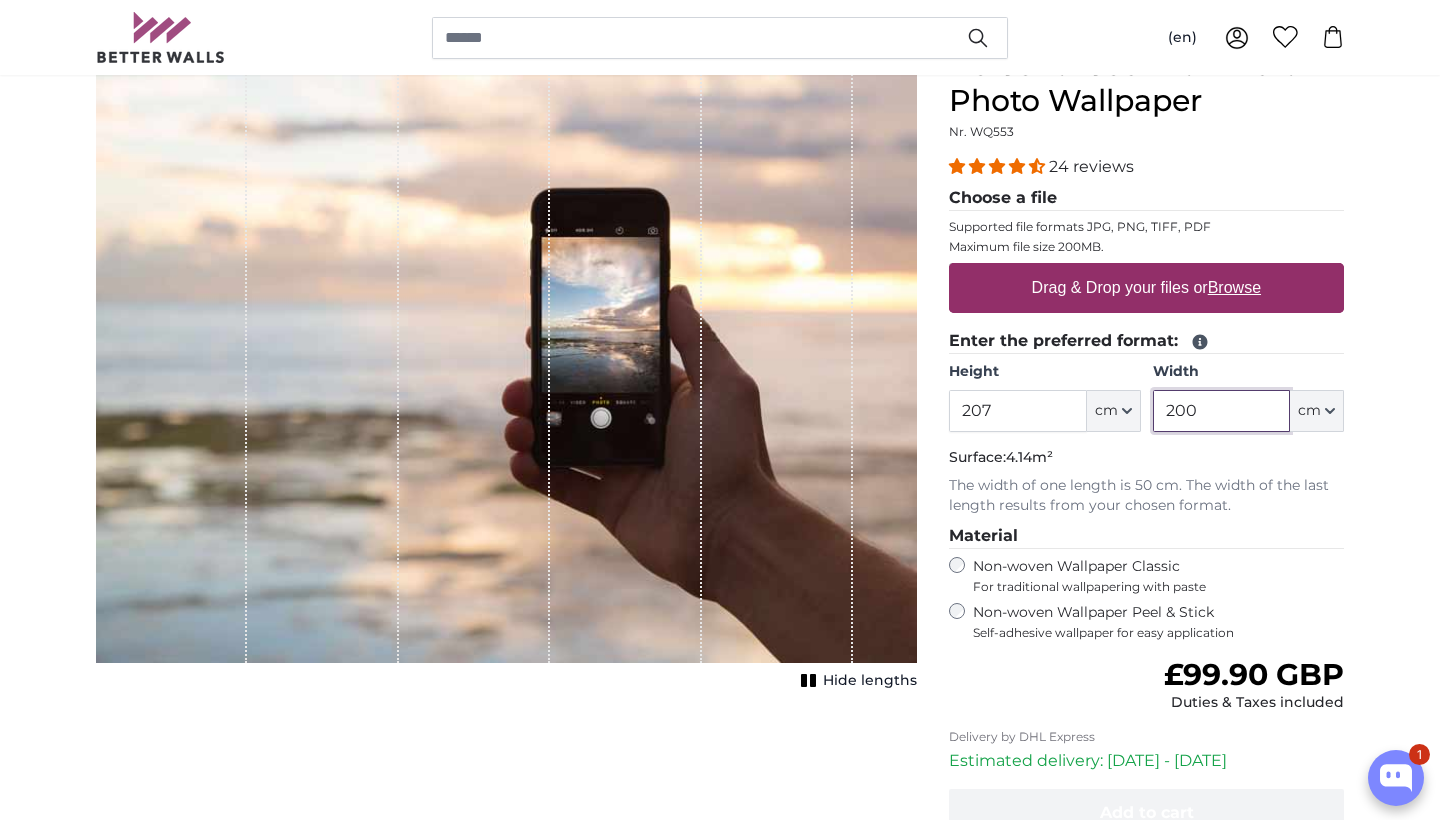 type on "200" 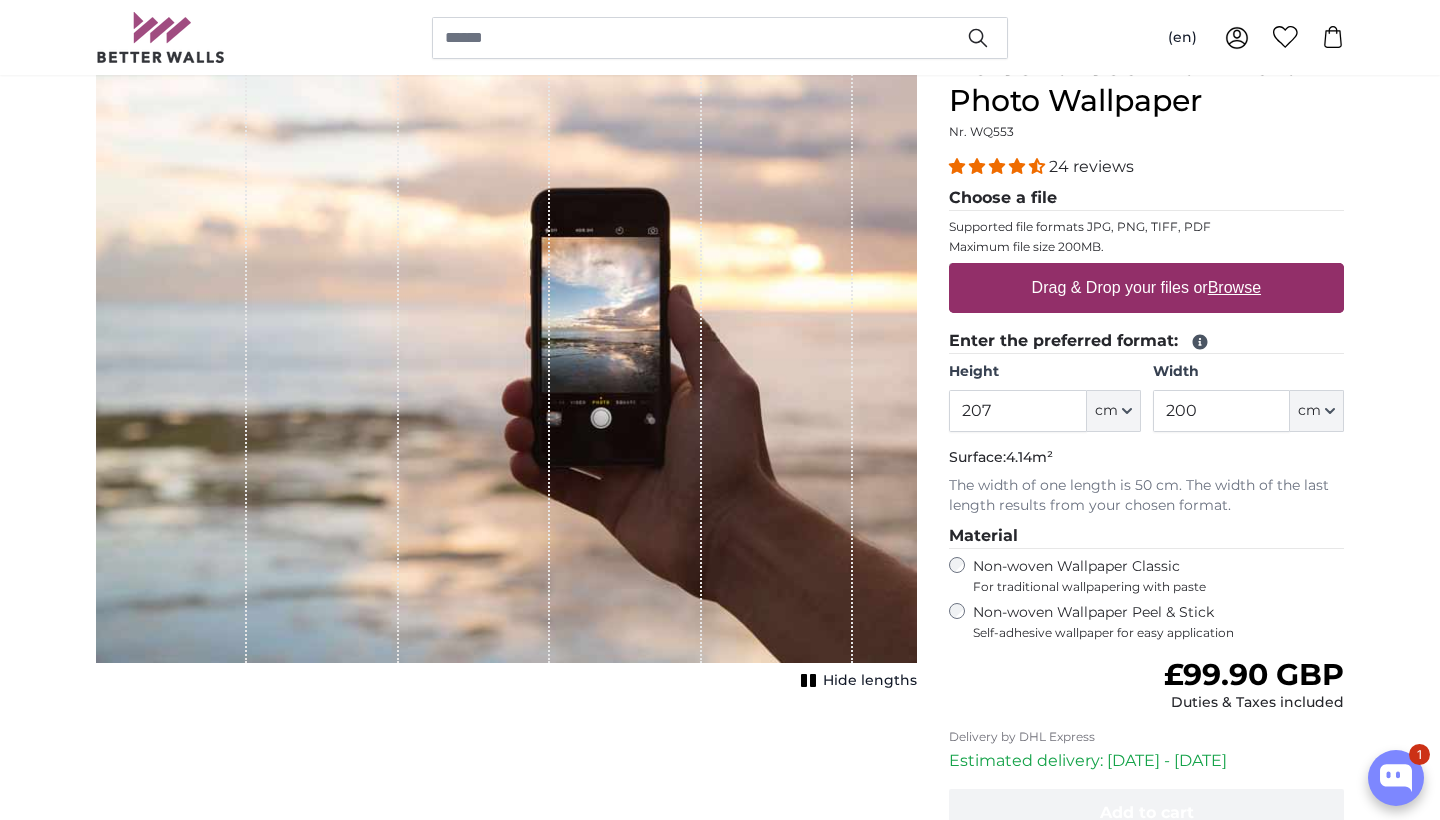 click on "Personalised Wall Mural Photo Wallpaper
Nr. WQ553
24 reviews
Choose a file
Supported file formats JPG, PNG, TIFF, PDF
Maximum file size 200MB.
Drag & Drop your files or  Browse
Enter the preferred format:
Height
207 ft" at bounding box center [1146, 515] 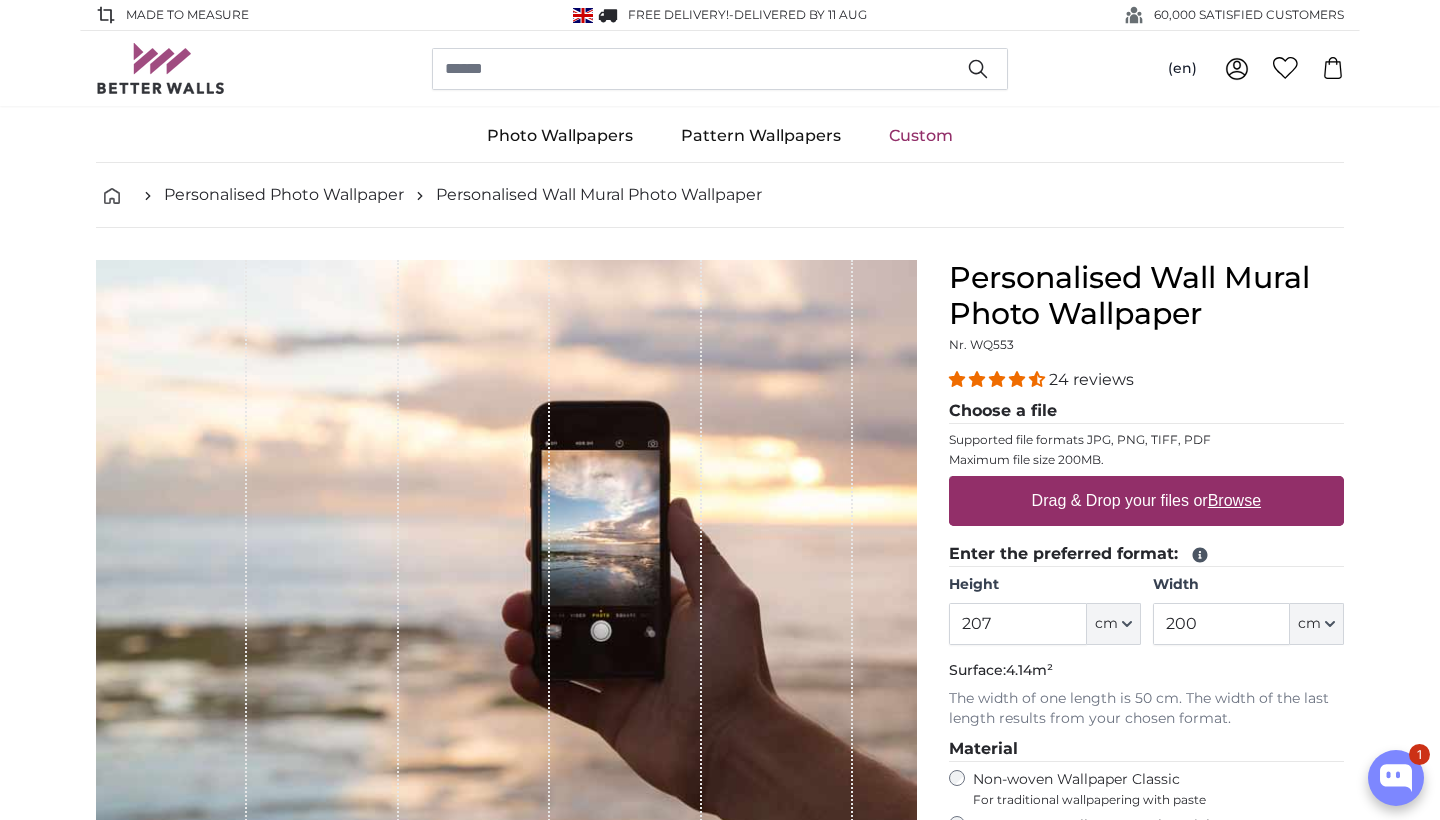 scroll, scrollTop: 0, scrollLeft: 0, axis: both 